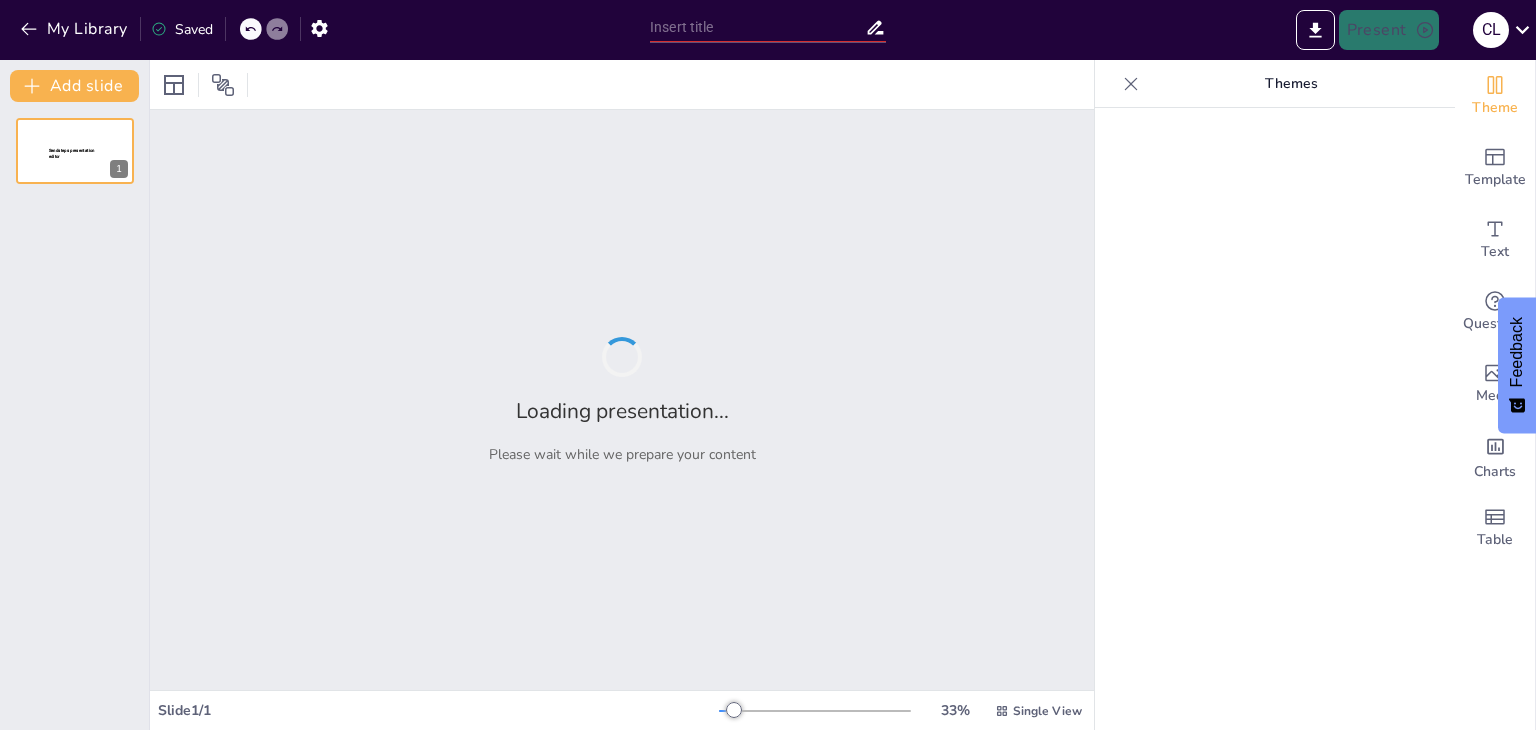 type on "Fundamentos Clave de la Publicidad: Persuasión y Comunicación Efectiva" 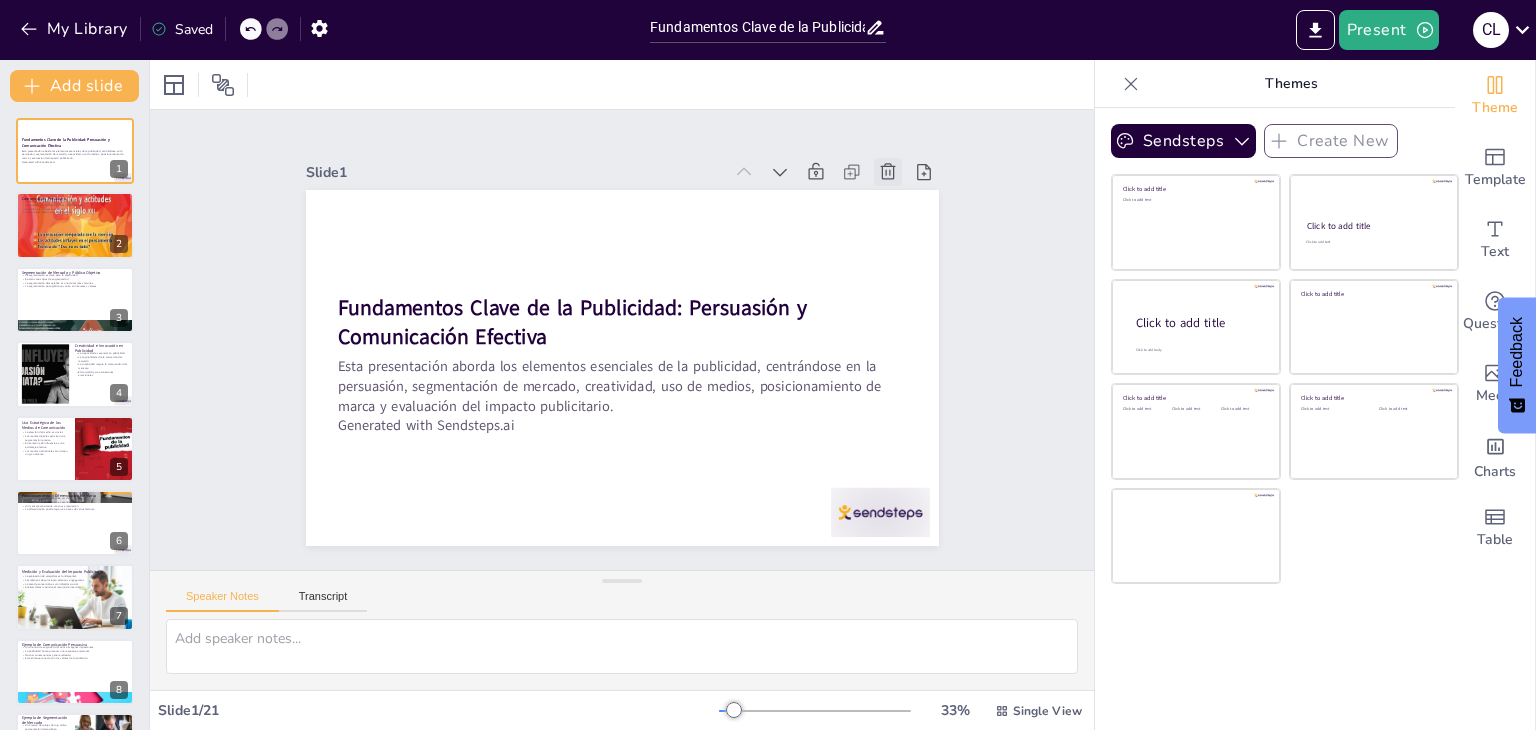 scroll, scrollTop: 0, scrollLeft: 0, axis: both 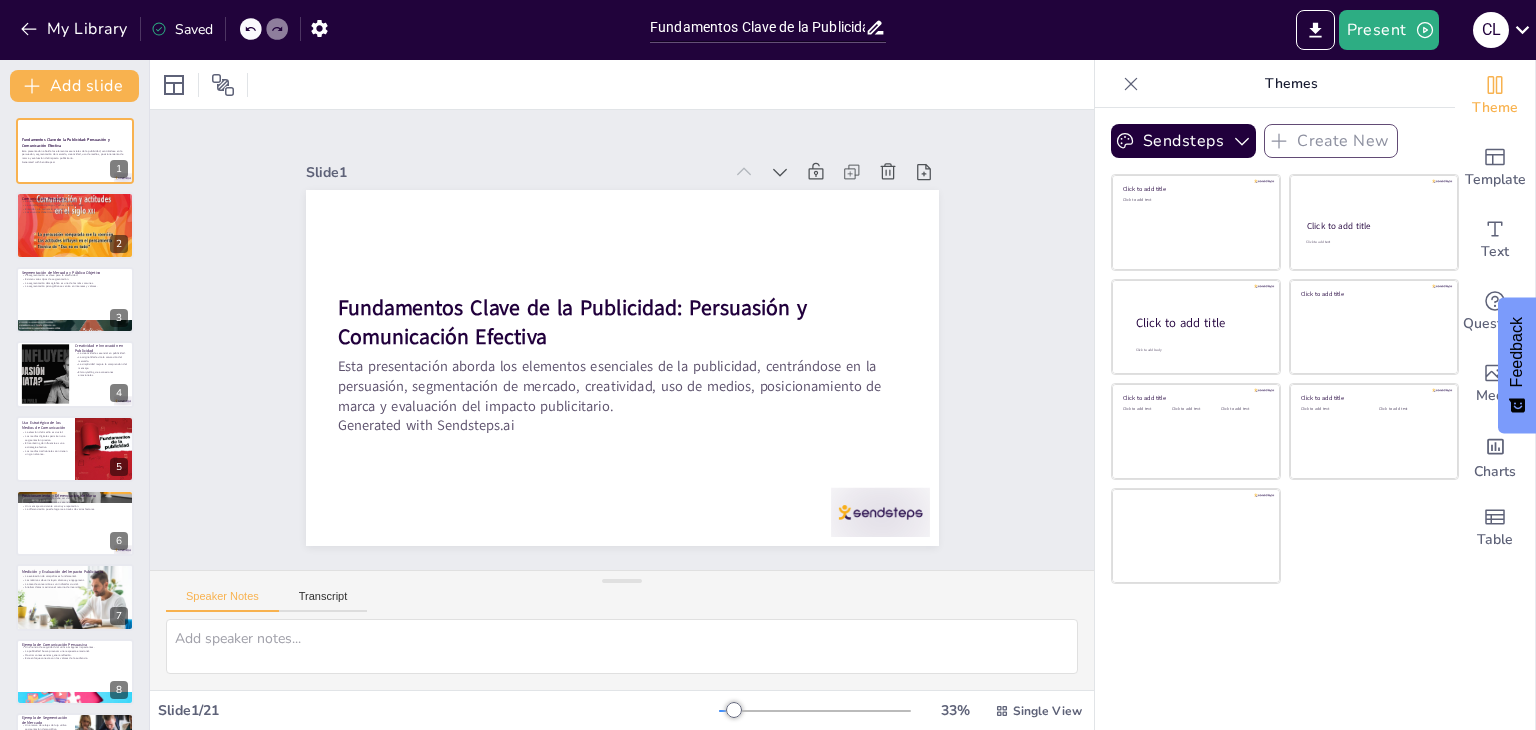 checkbox on "true" 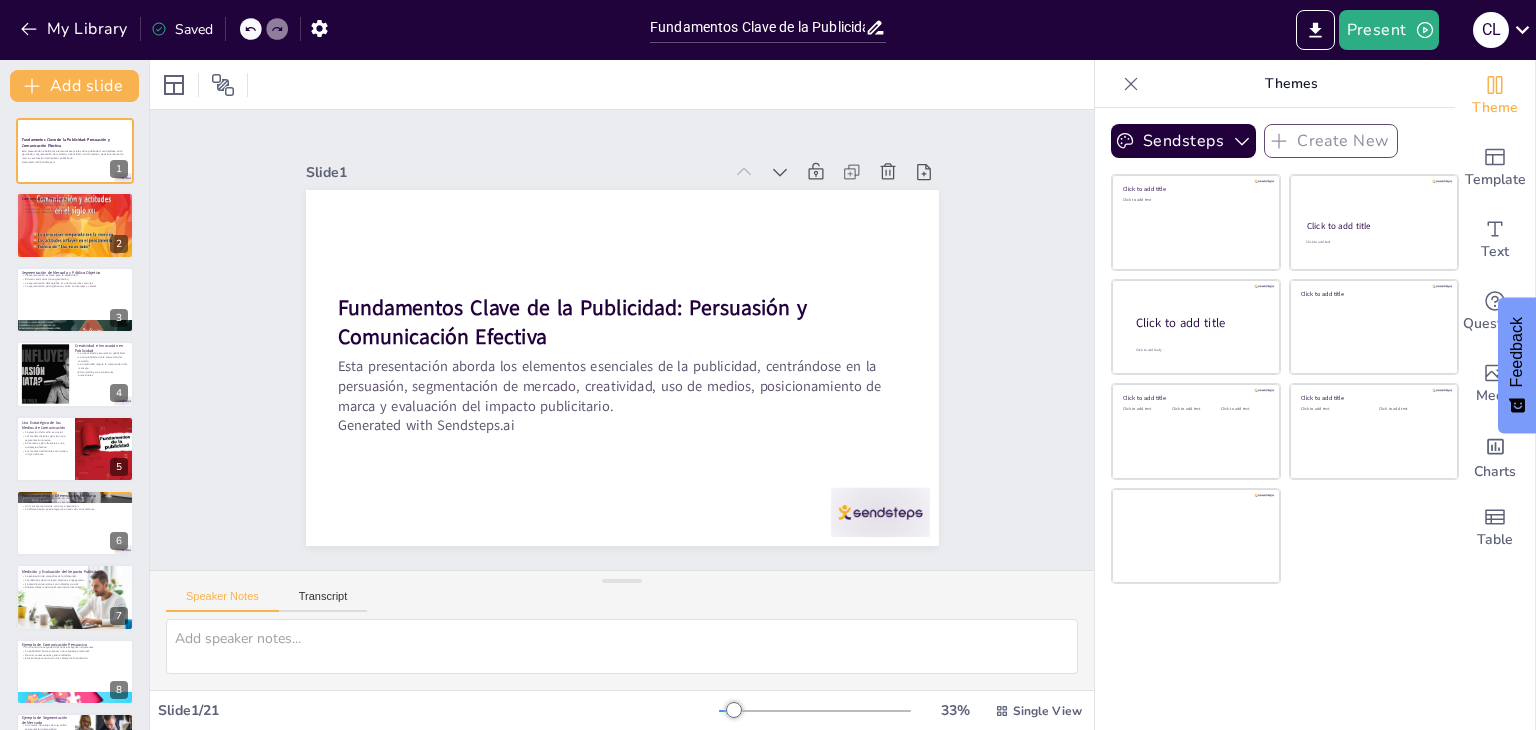 checkbox on "true" 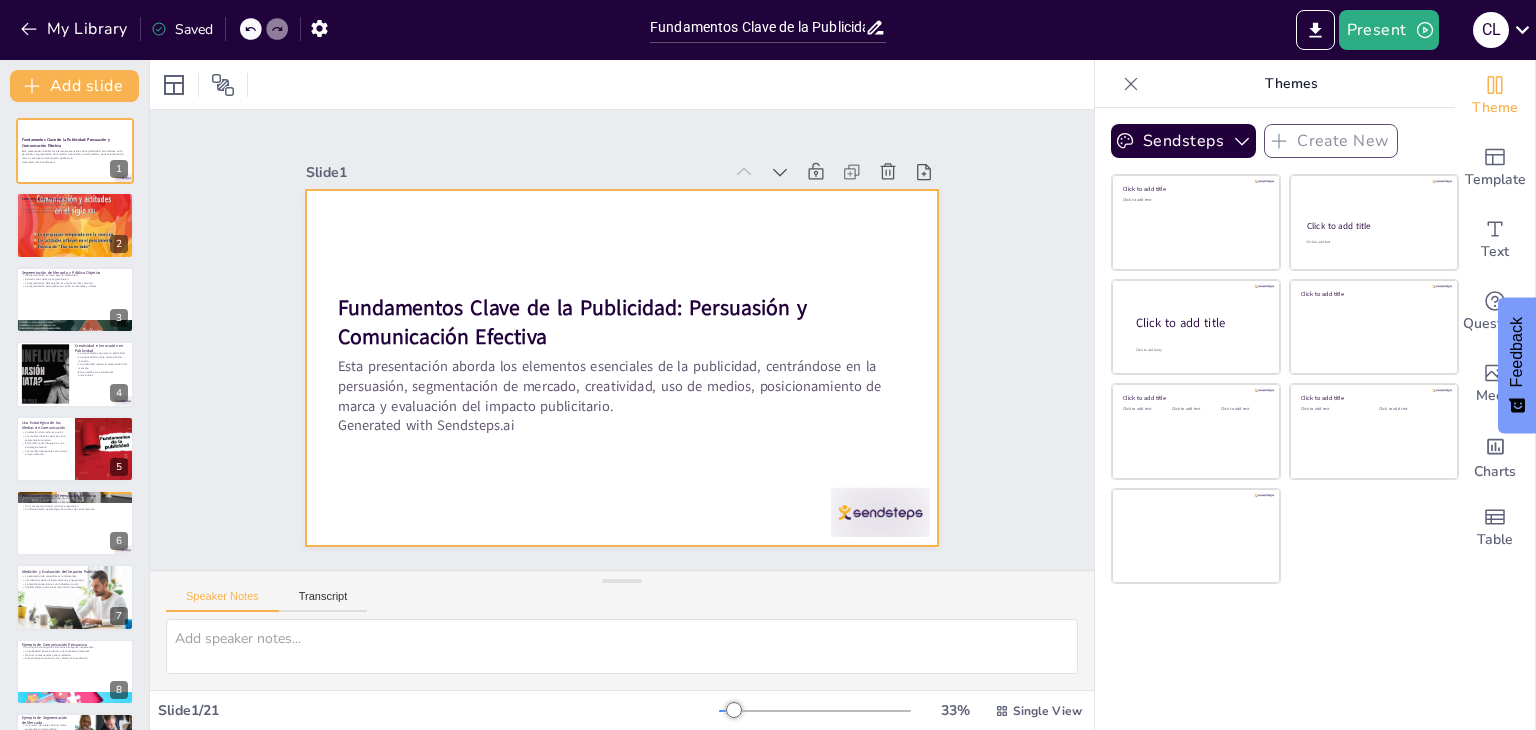 scroll, scrollTop: 0, scrollLeft: 0, axis: both 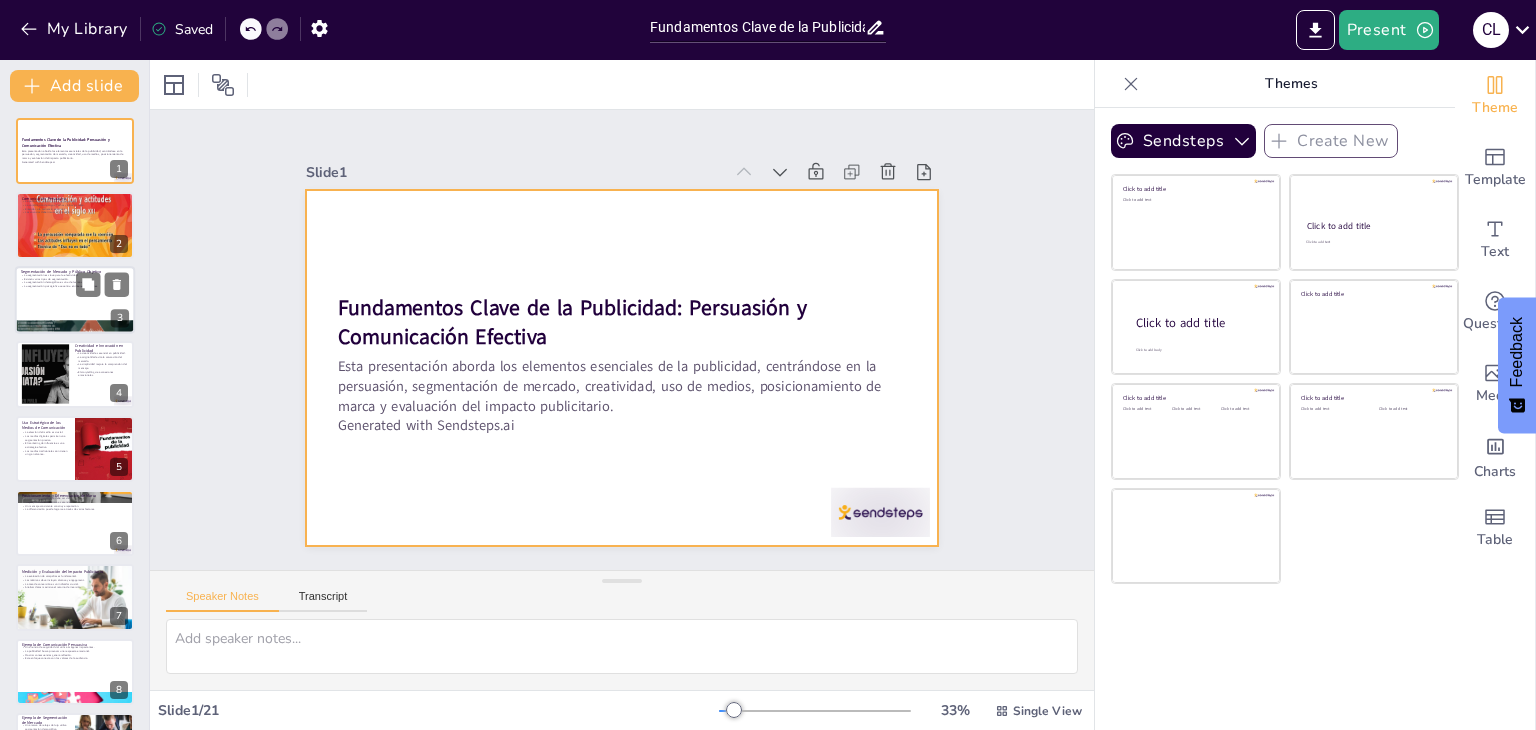 checkbox on "true" 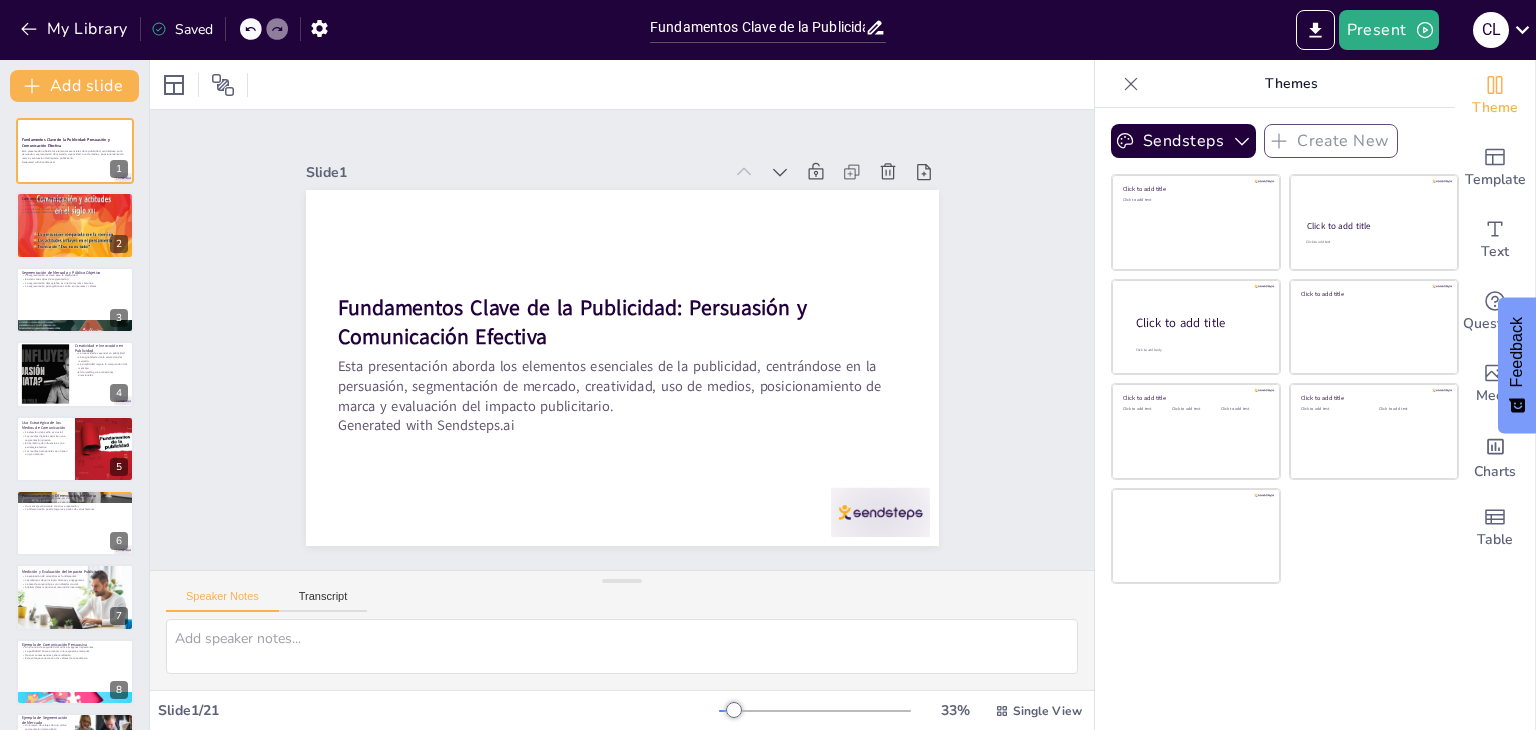 checkbox on "true" 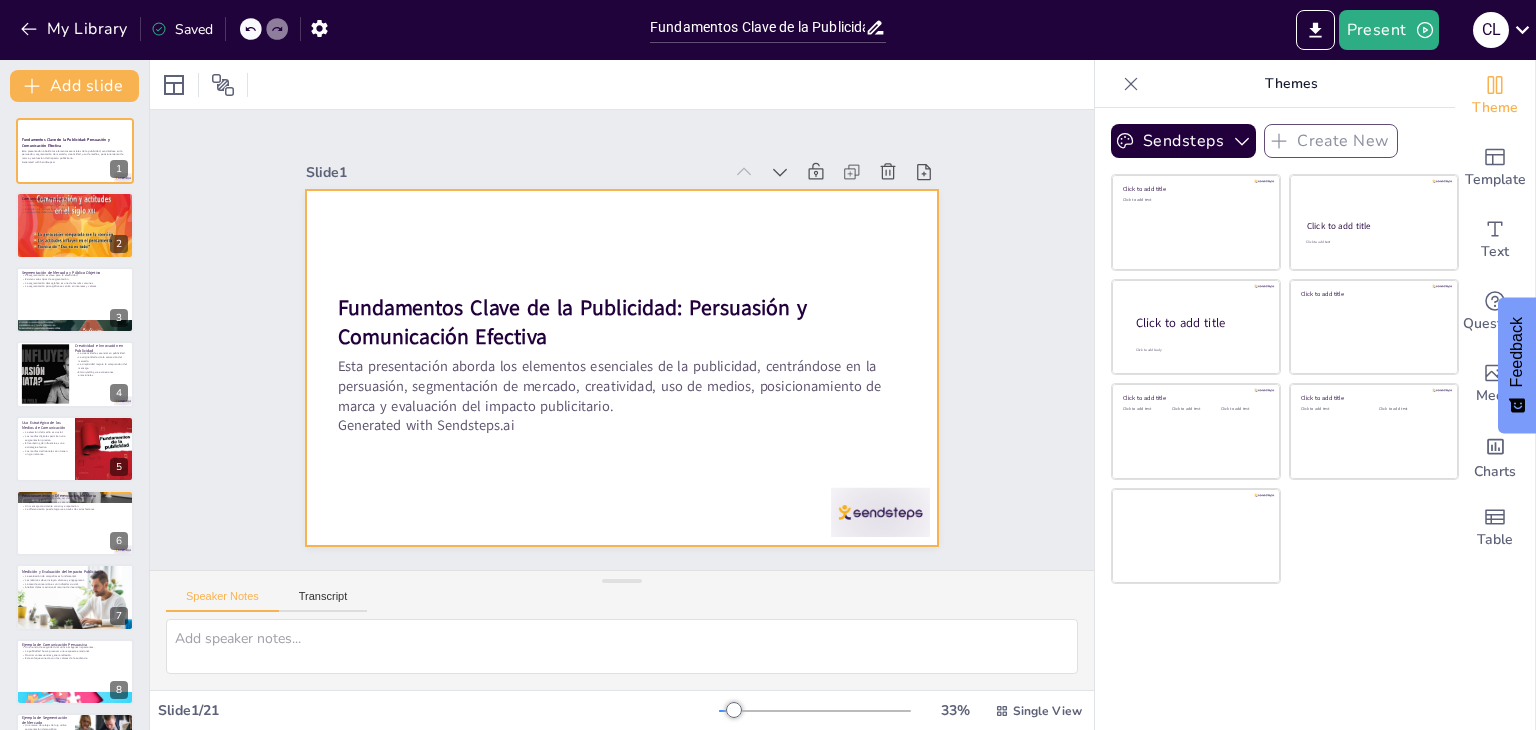 checkbox on "true" 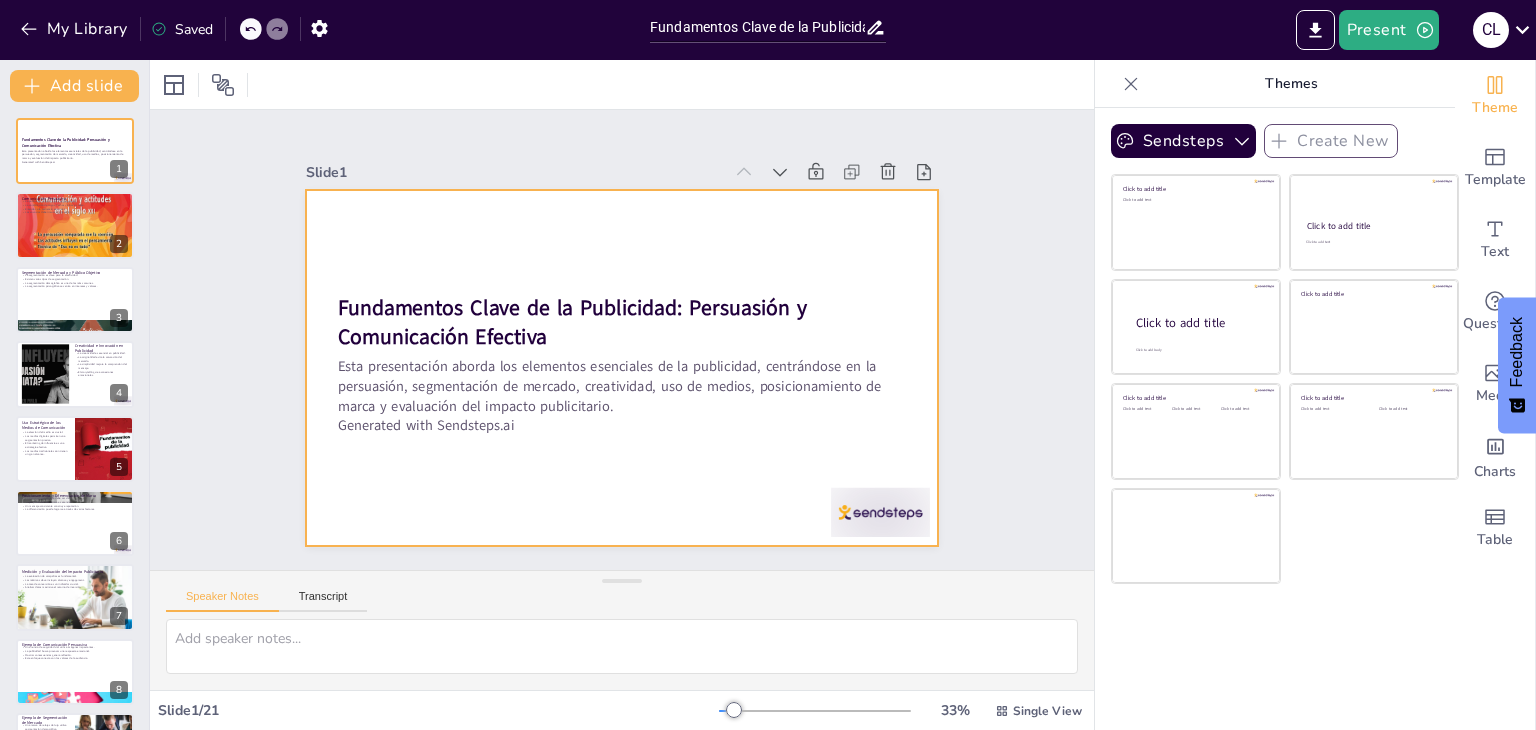 checkbox on "true" 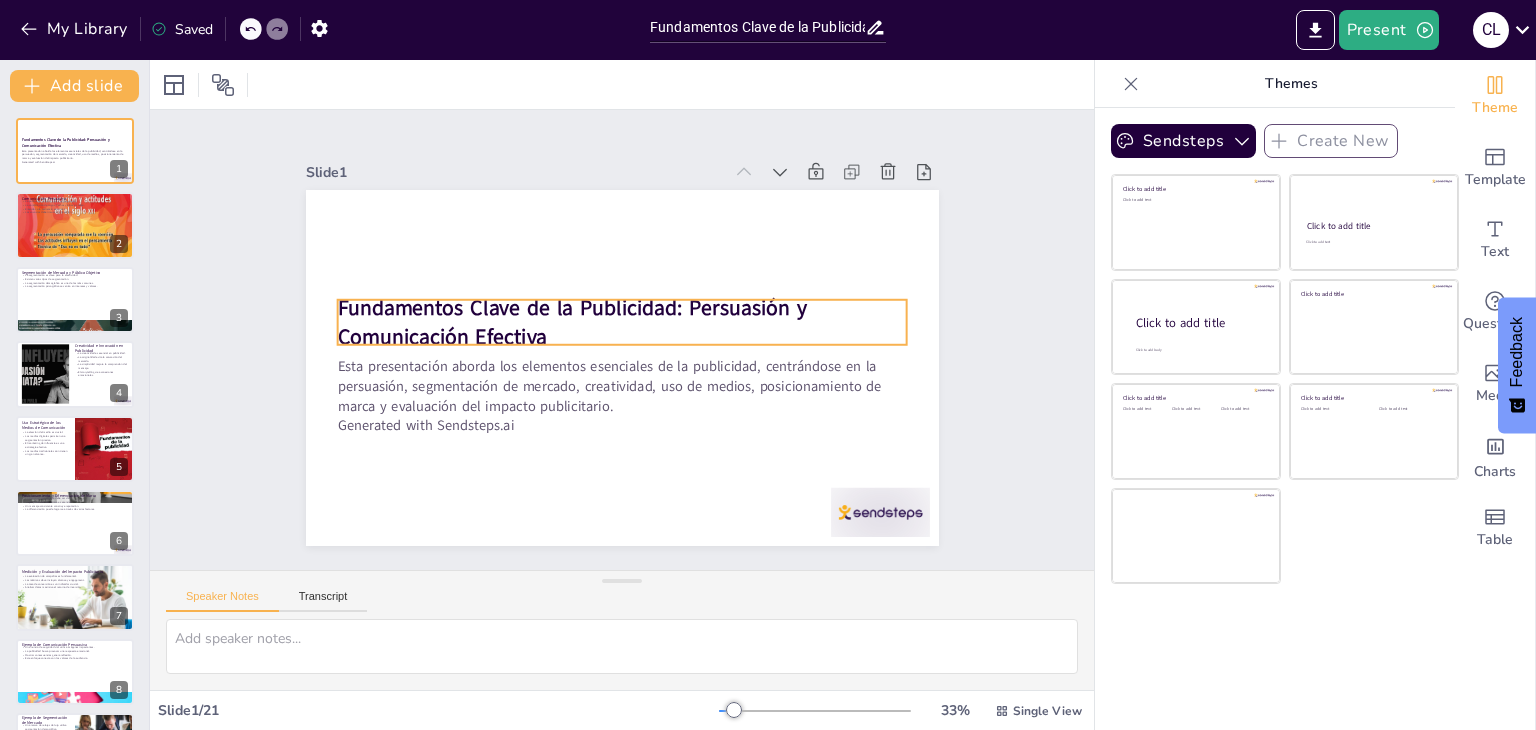 checkbox on "true" 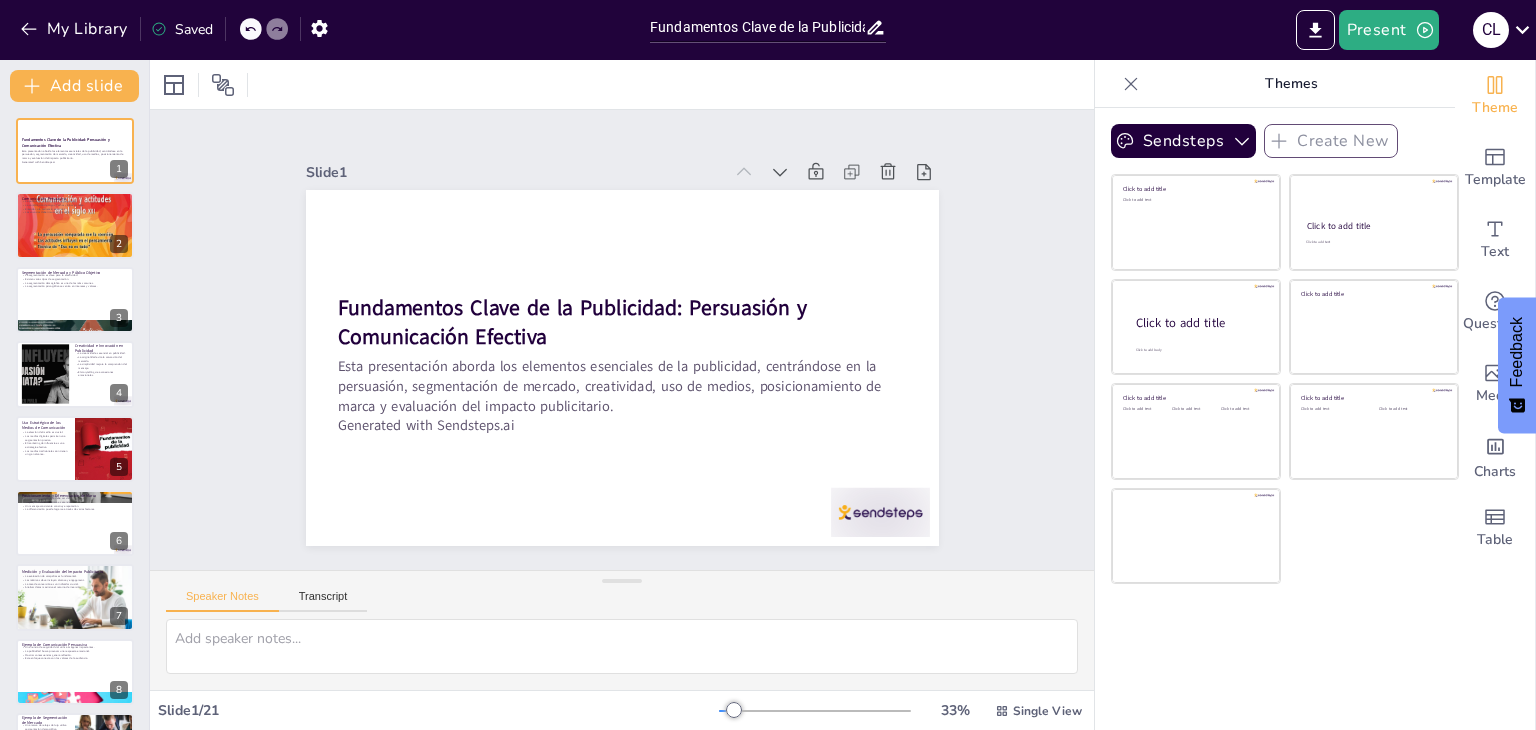 checkbox on "true" 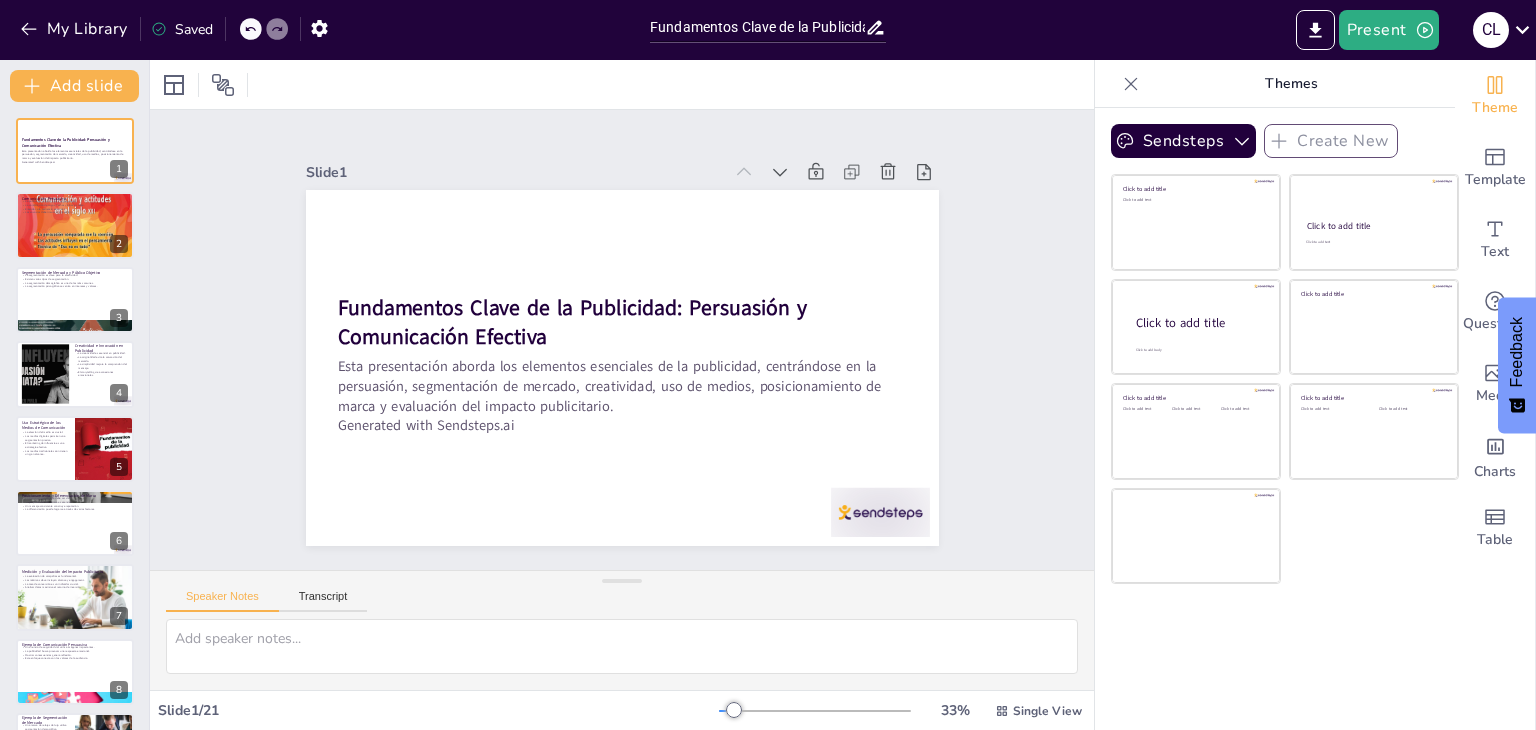 checkbox on "true" 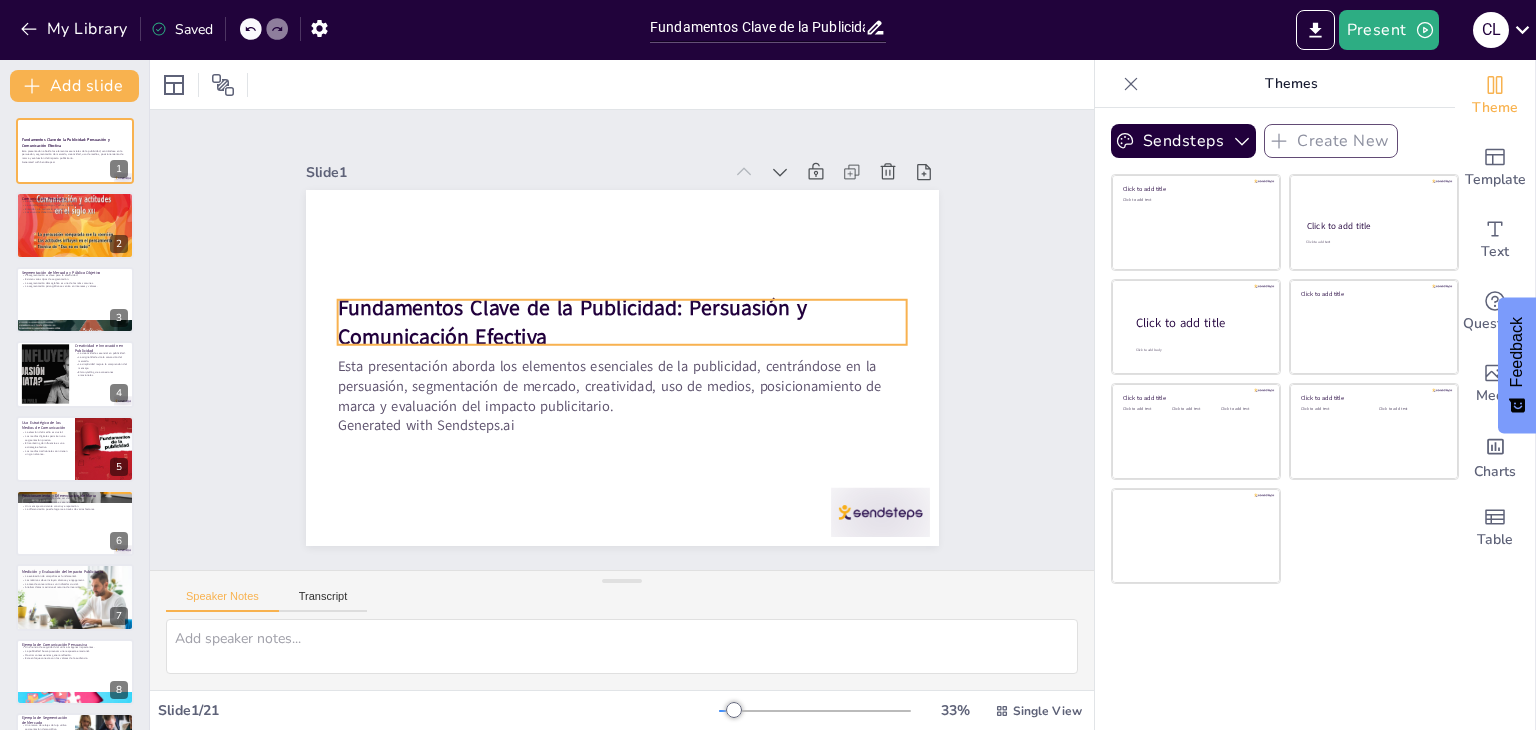 checkbox on "true" 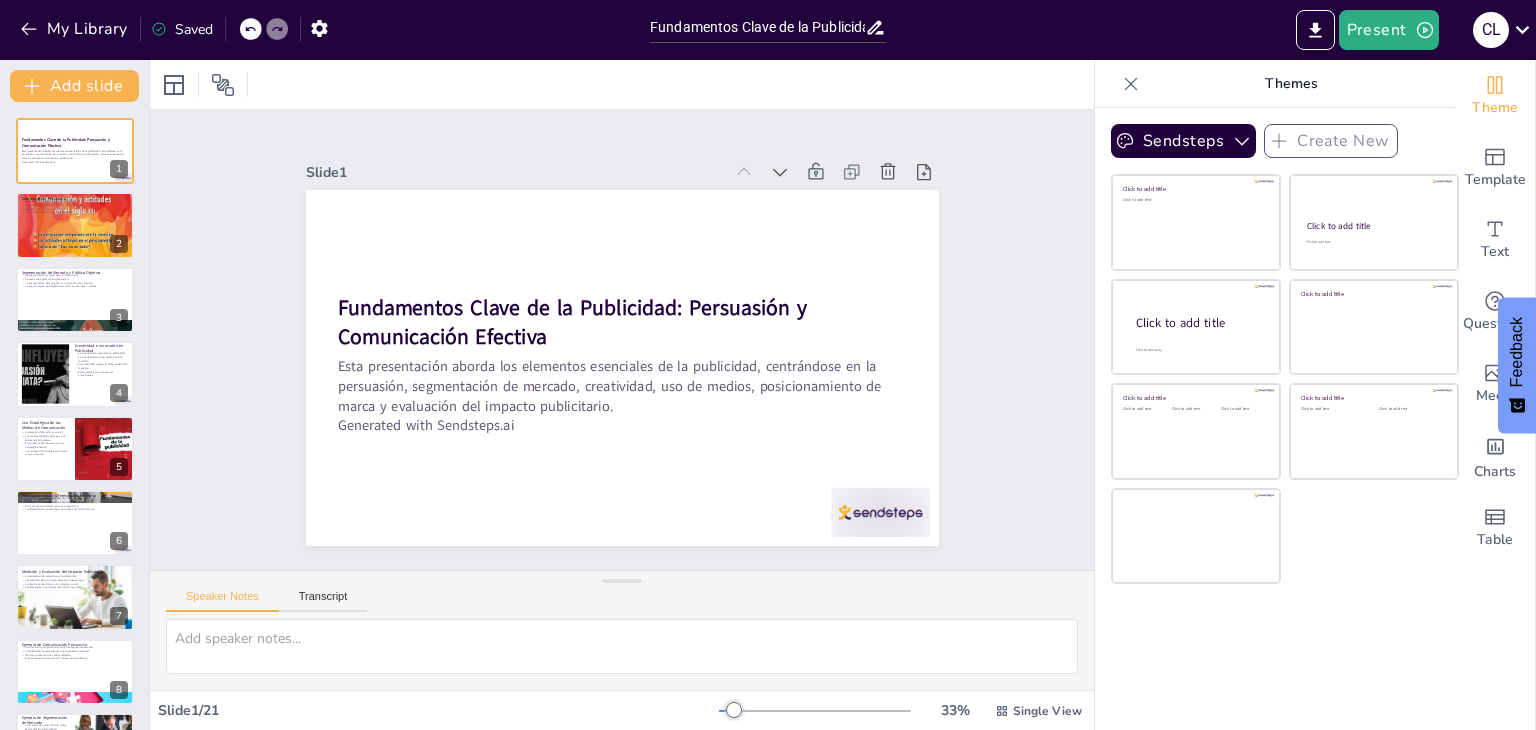 checkbox on "true" 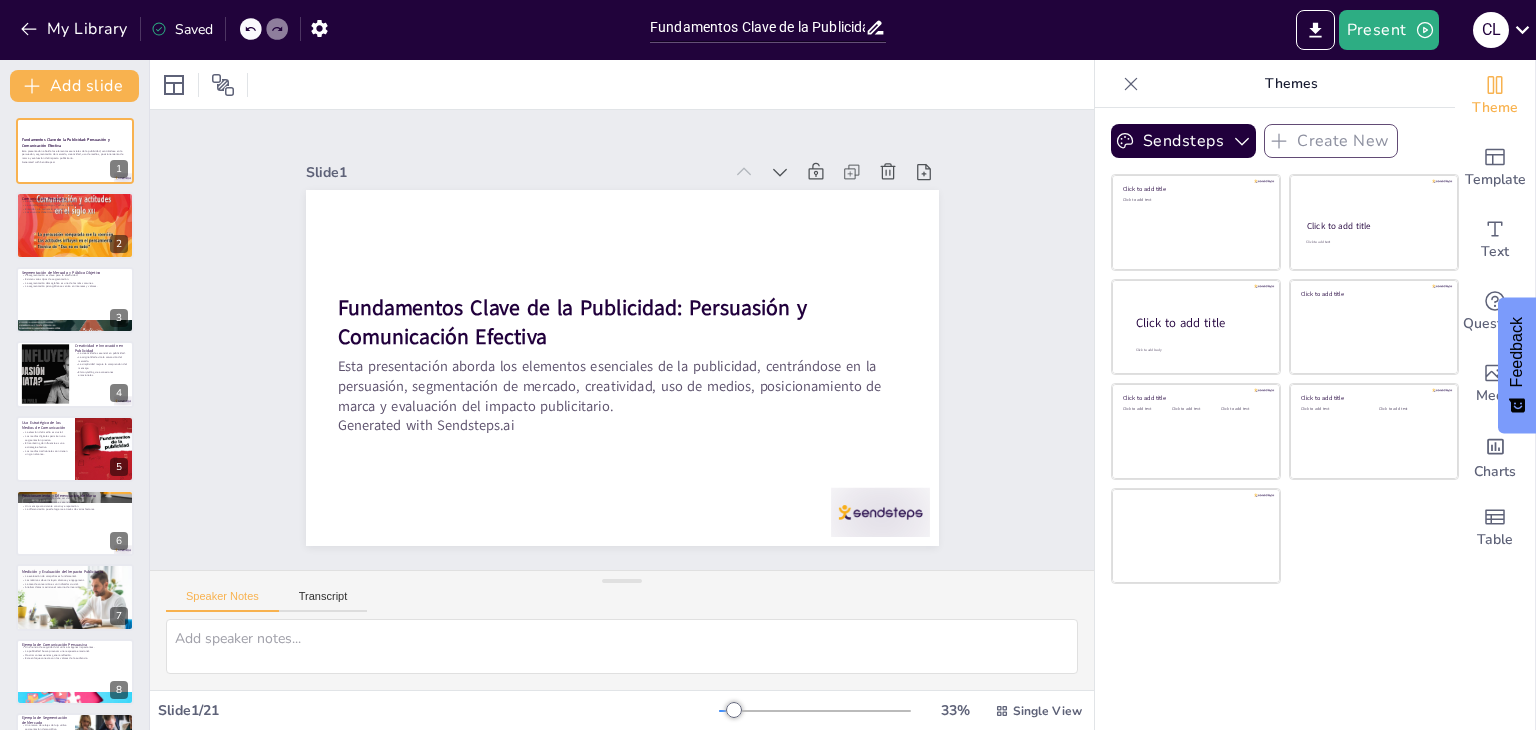 checkbox on "true" 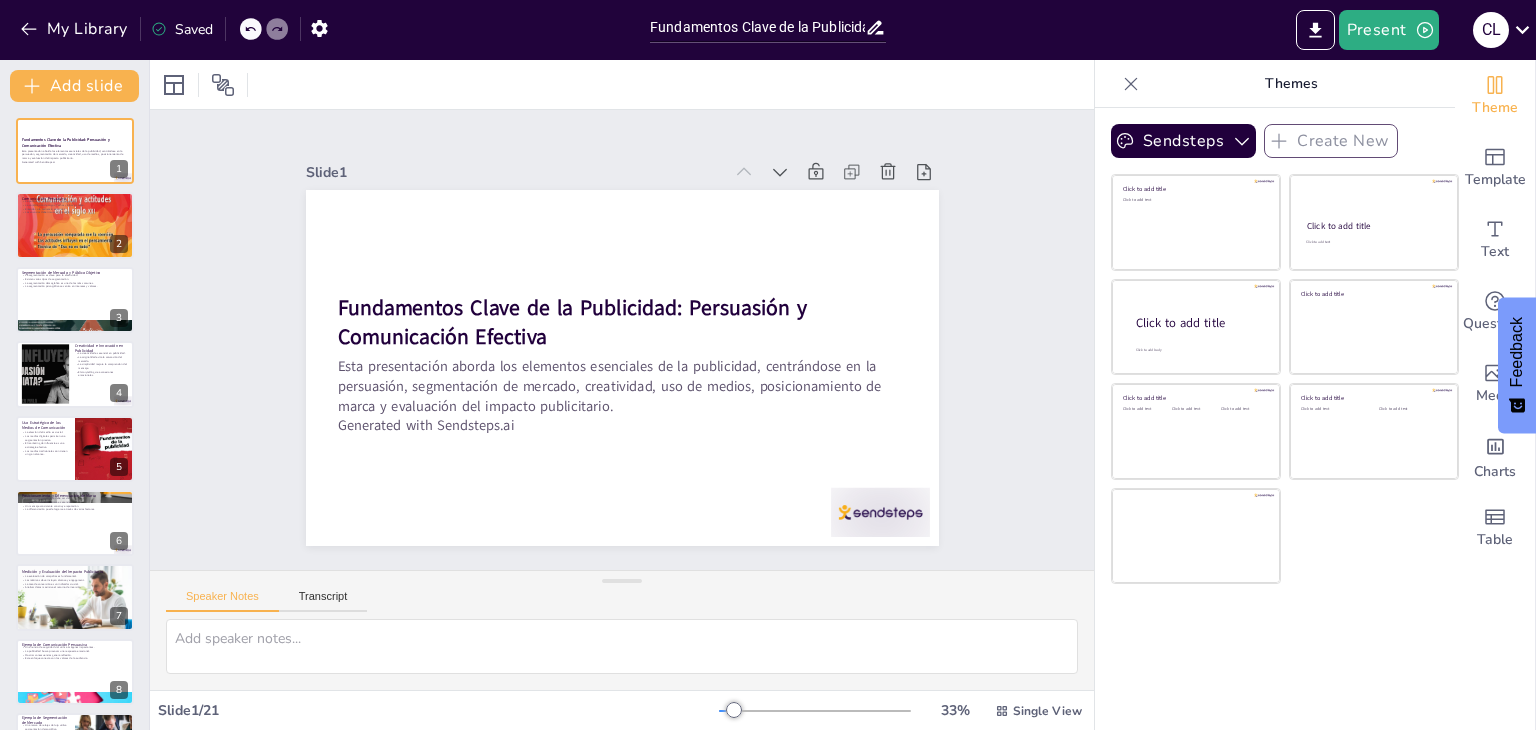 checkbox on "true" 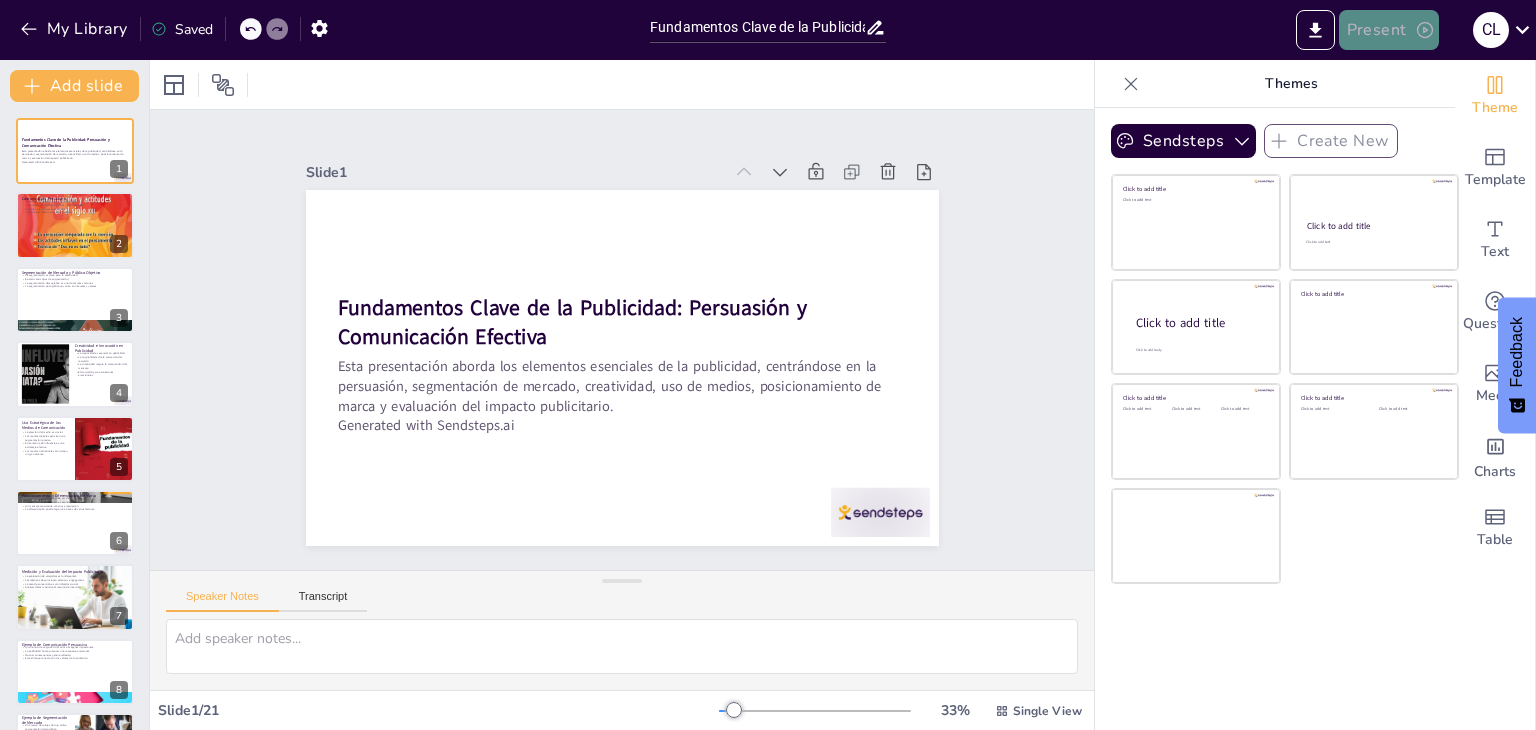 click on "Present" at bounding box center [1389, 30] 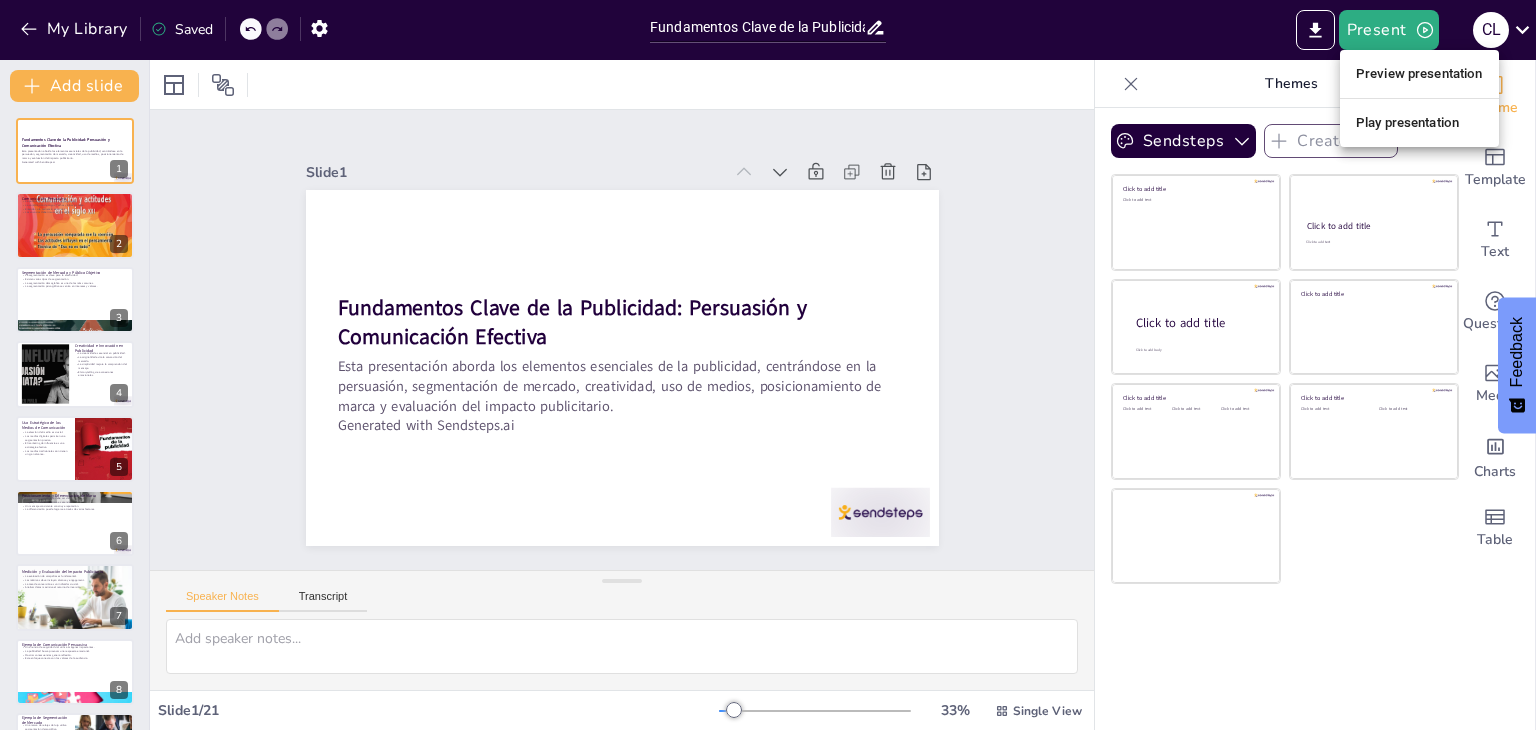 click on "Preview presentation" at bounding box center [1419, 74] 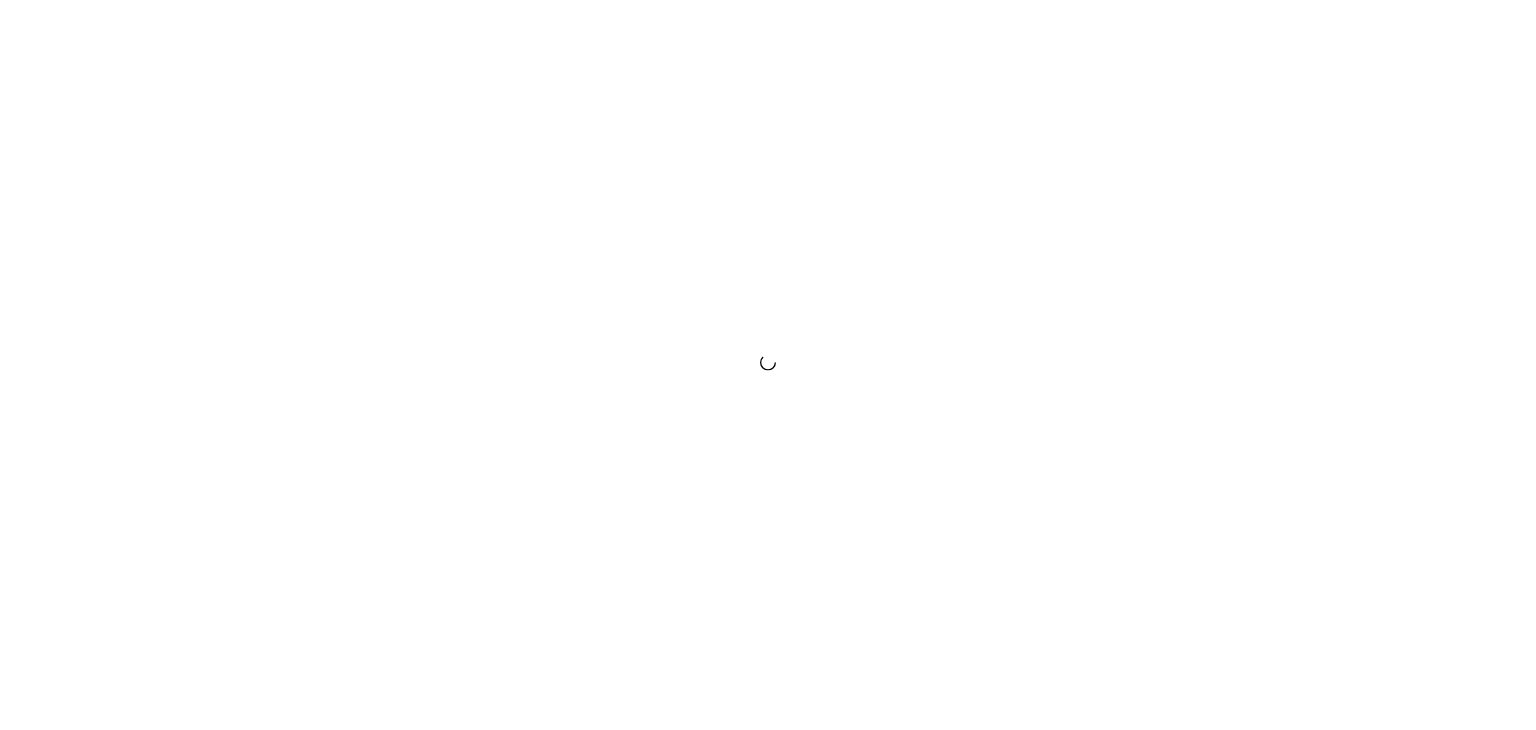 scroll, scrollTop: 0, scrollLeft: 0, axis: both 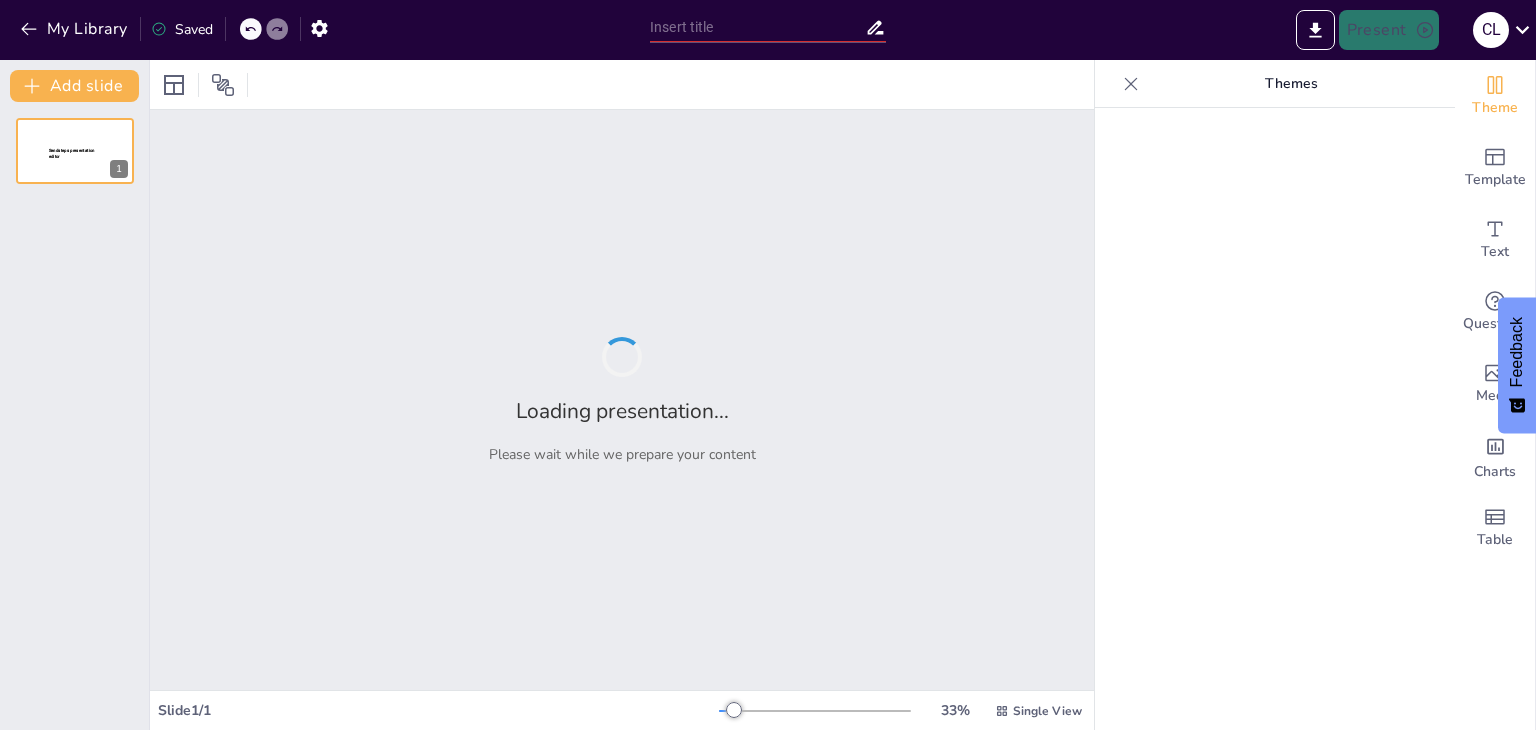 type on "Fundamentos Clave de la Publicidad: Persuasión y Comunicación Efectiva" 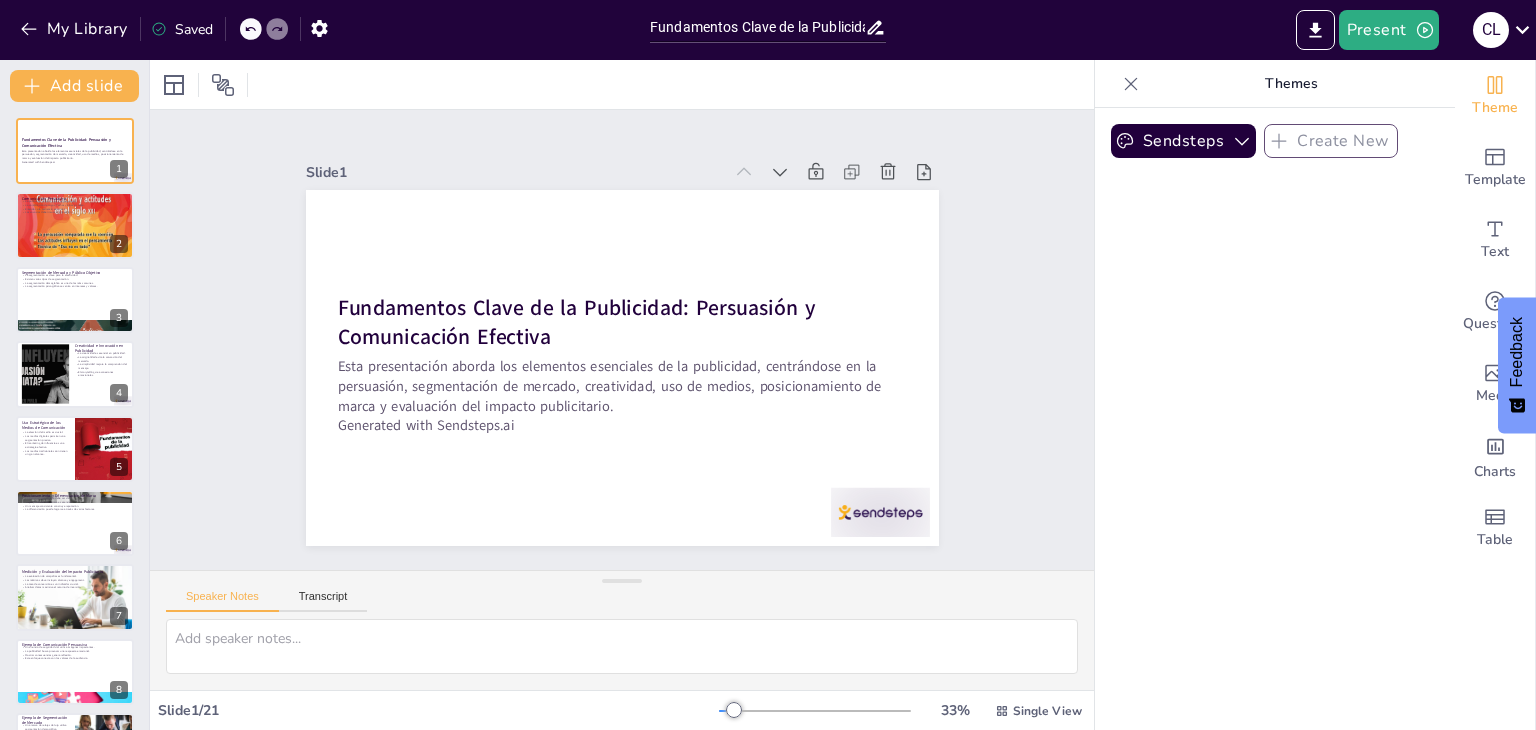 checkbox on "true" 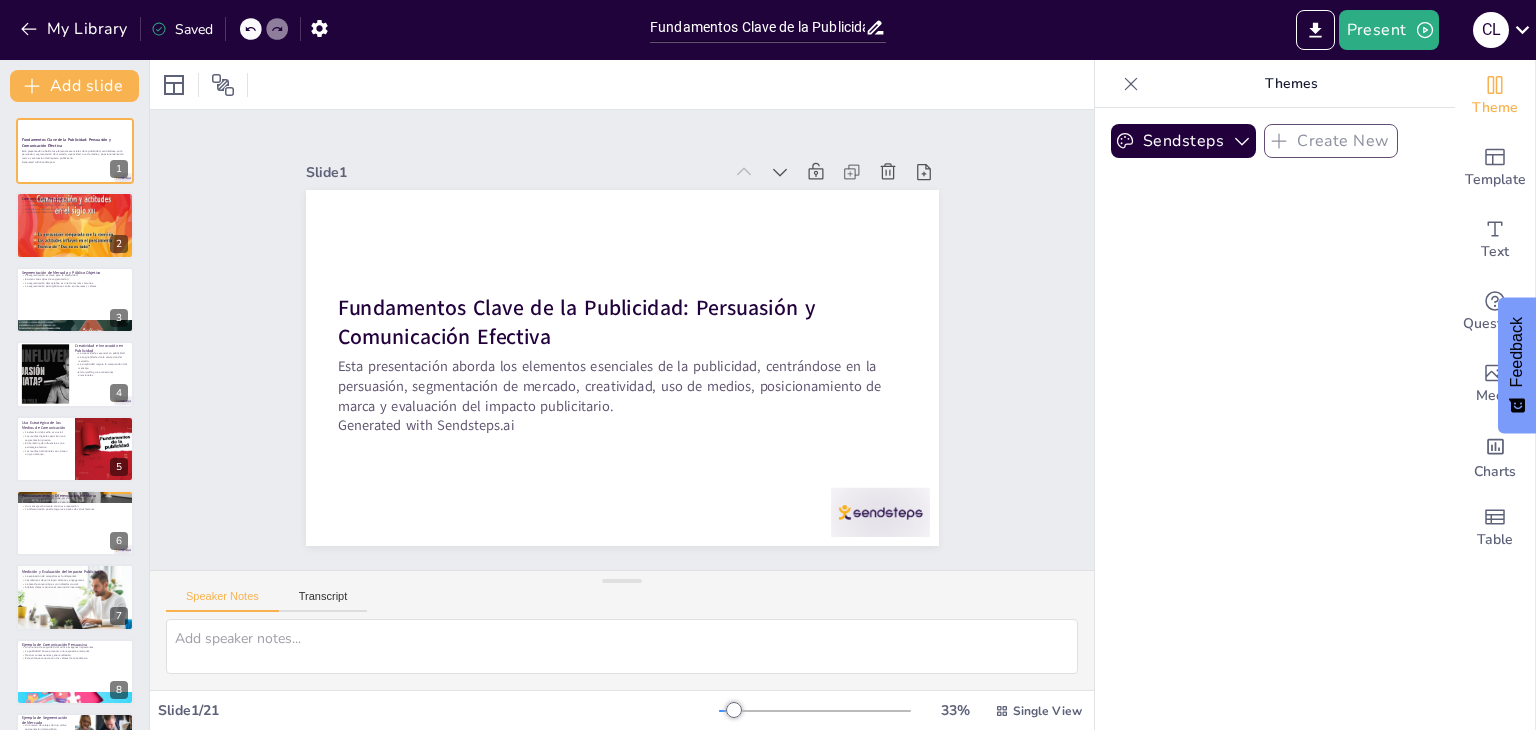 checkbox on "true" 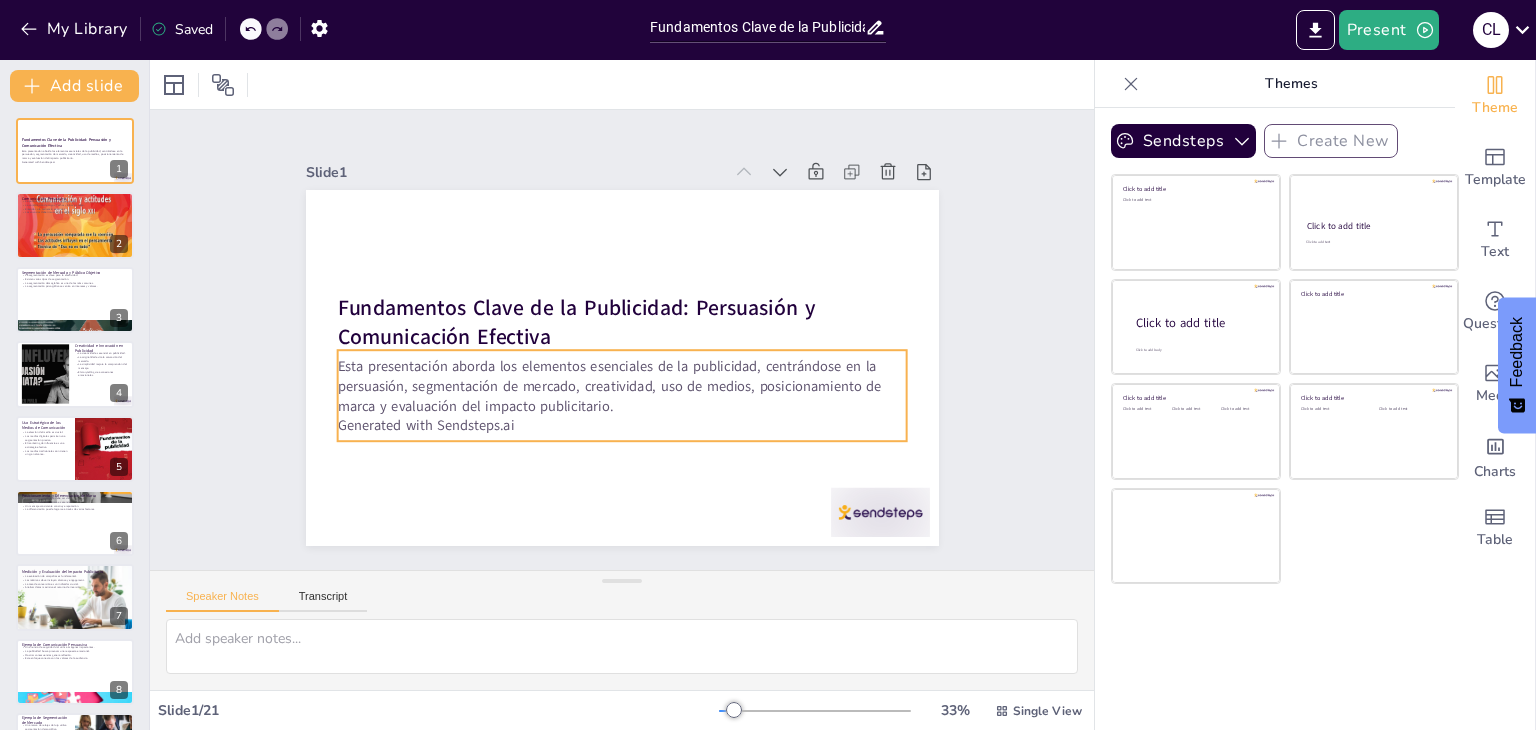 checkbox on "true" 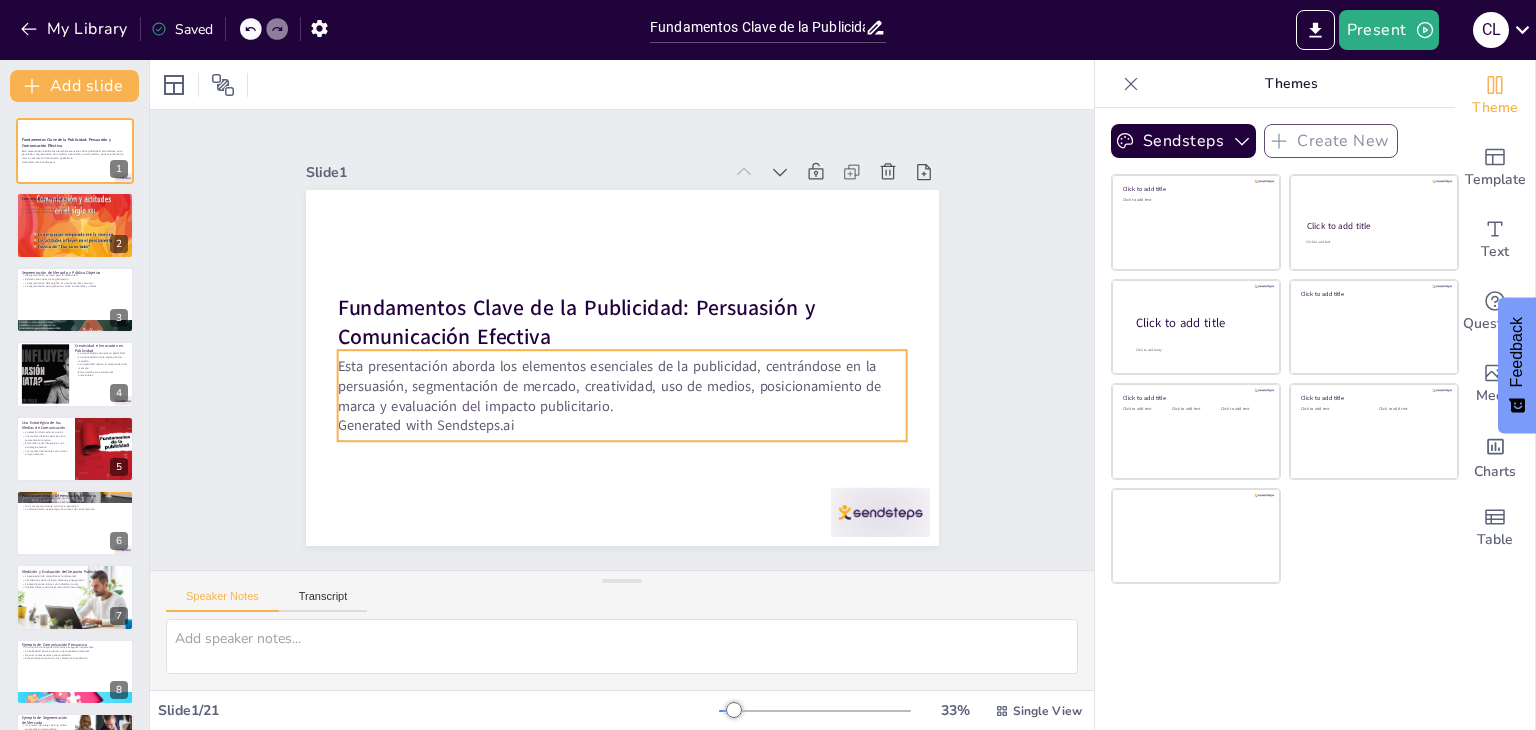 checkbox on "true" 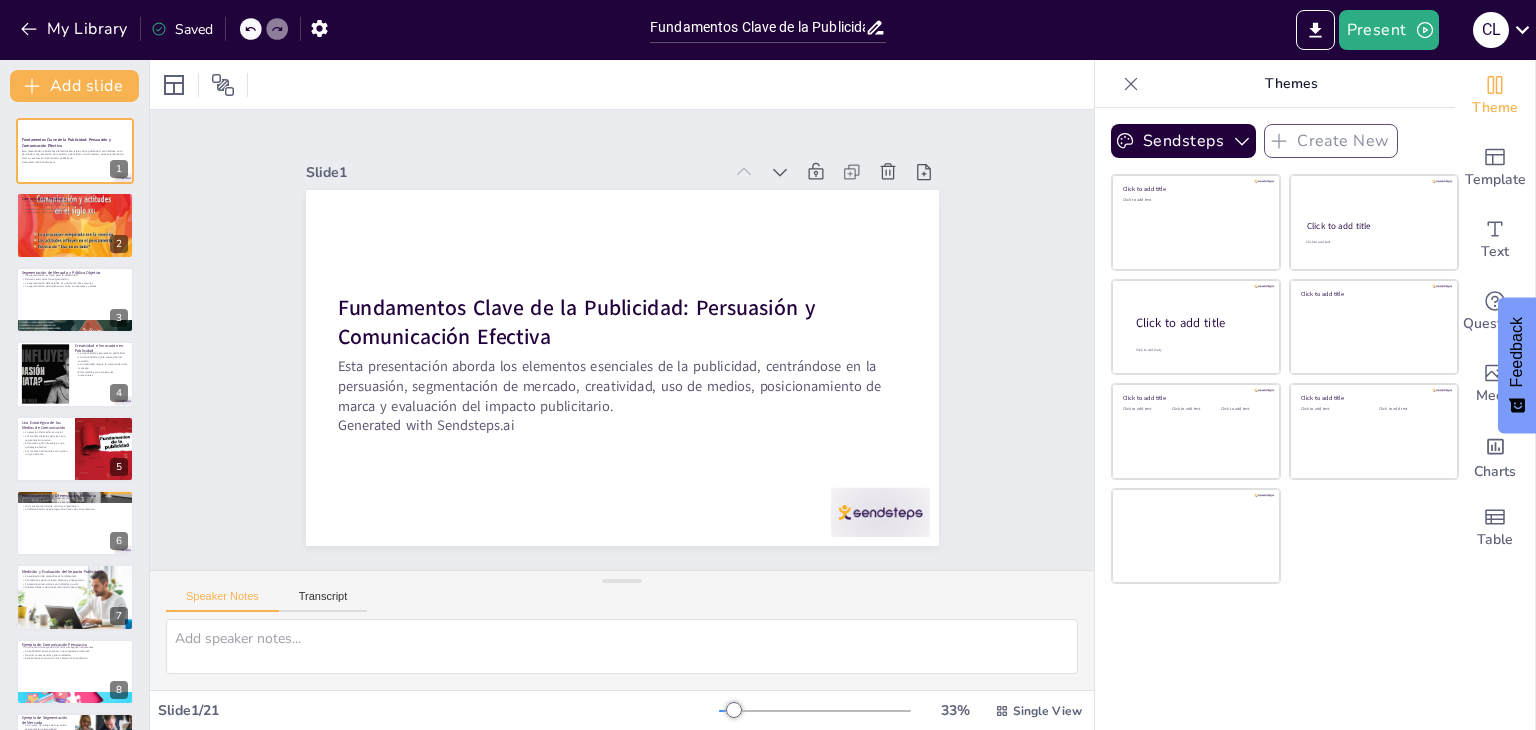 checkbox on "true" 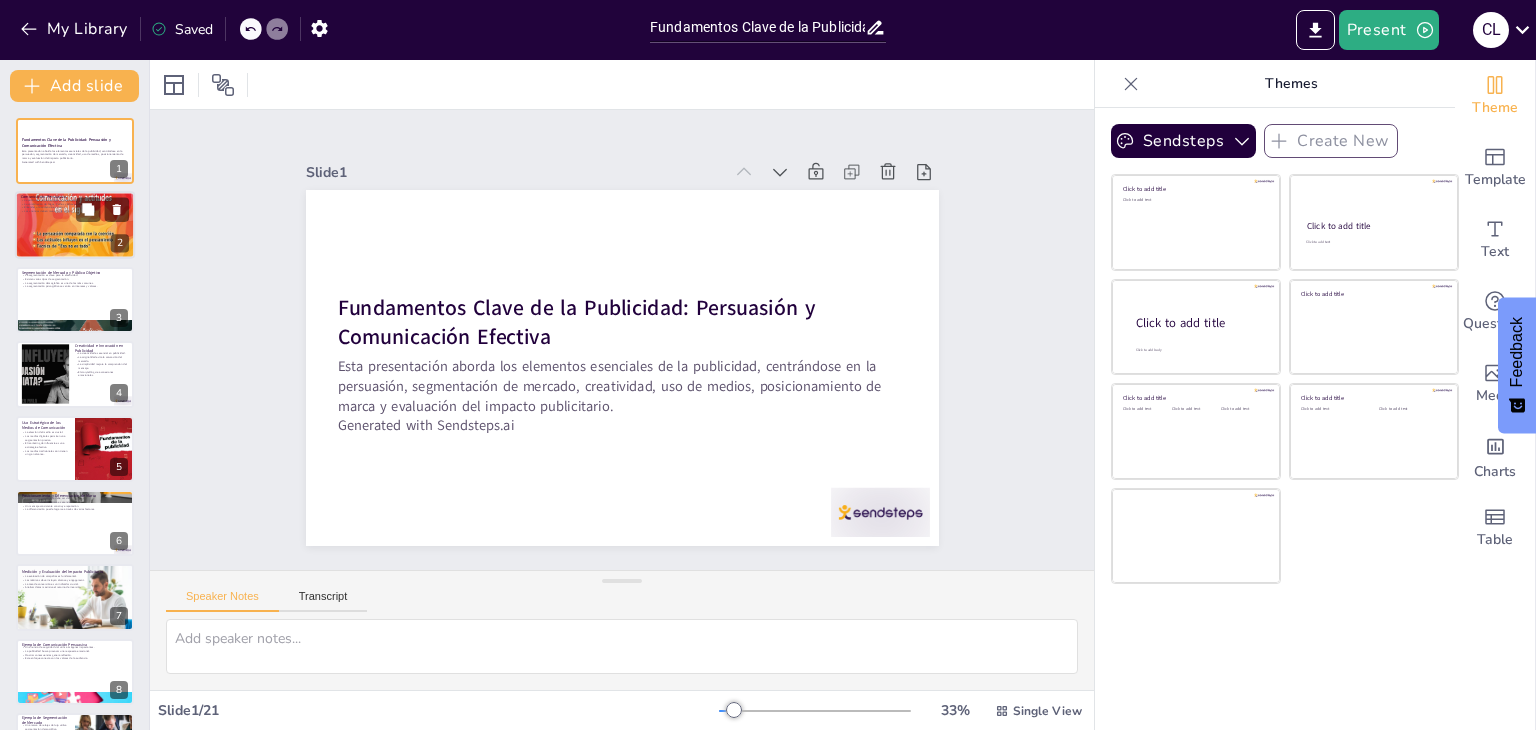 checkbox on "true" 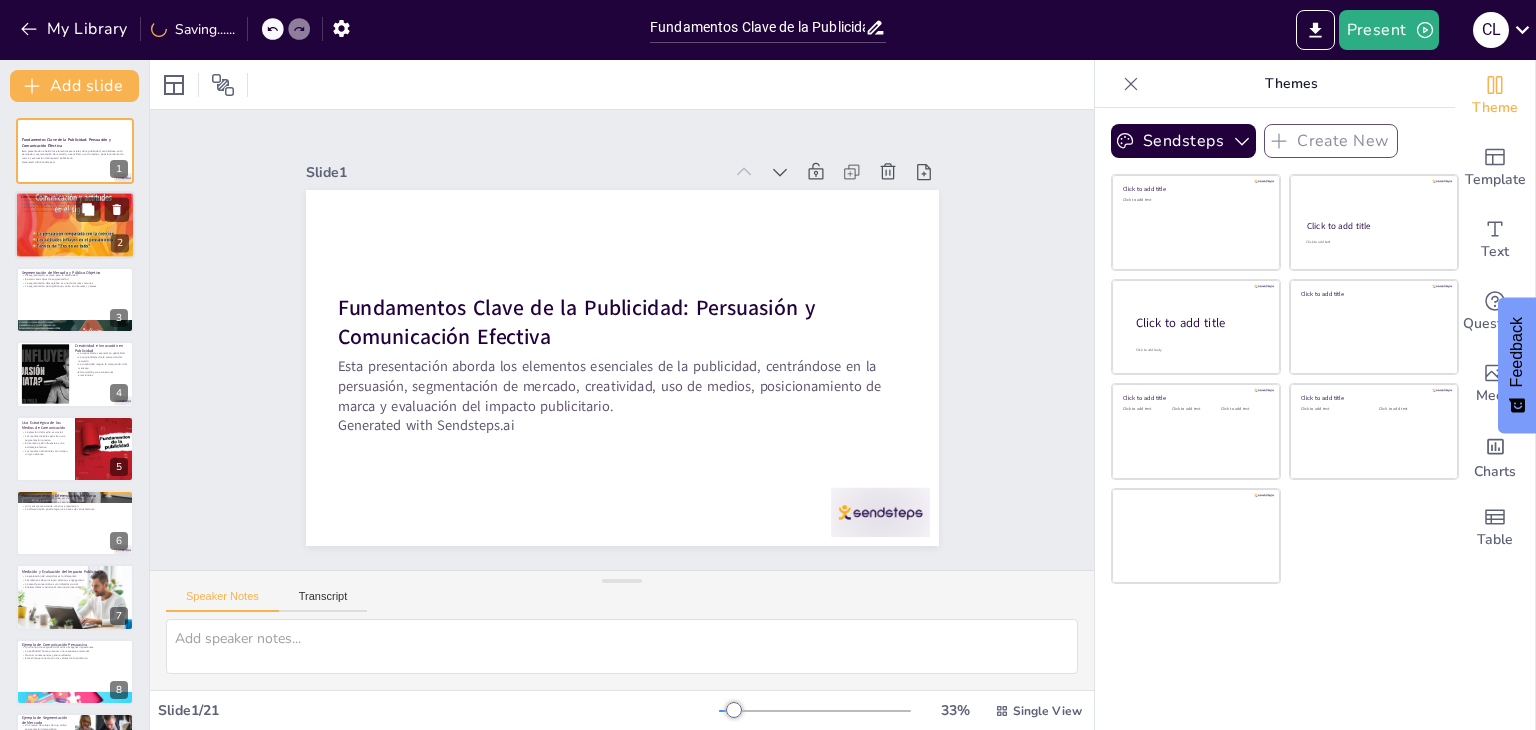 checkbox on "true" 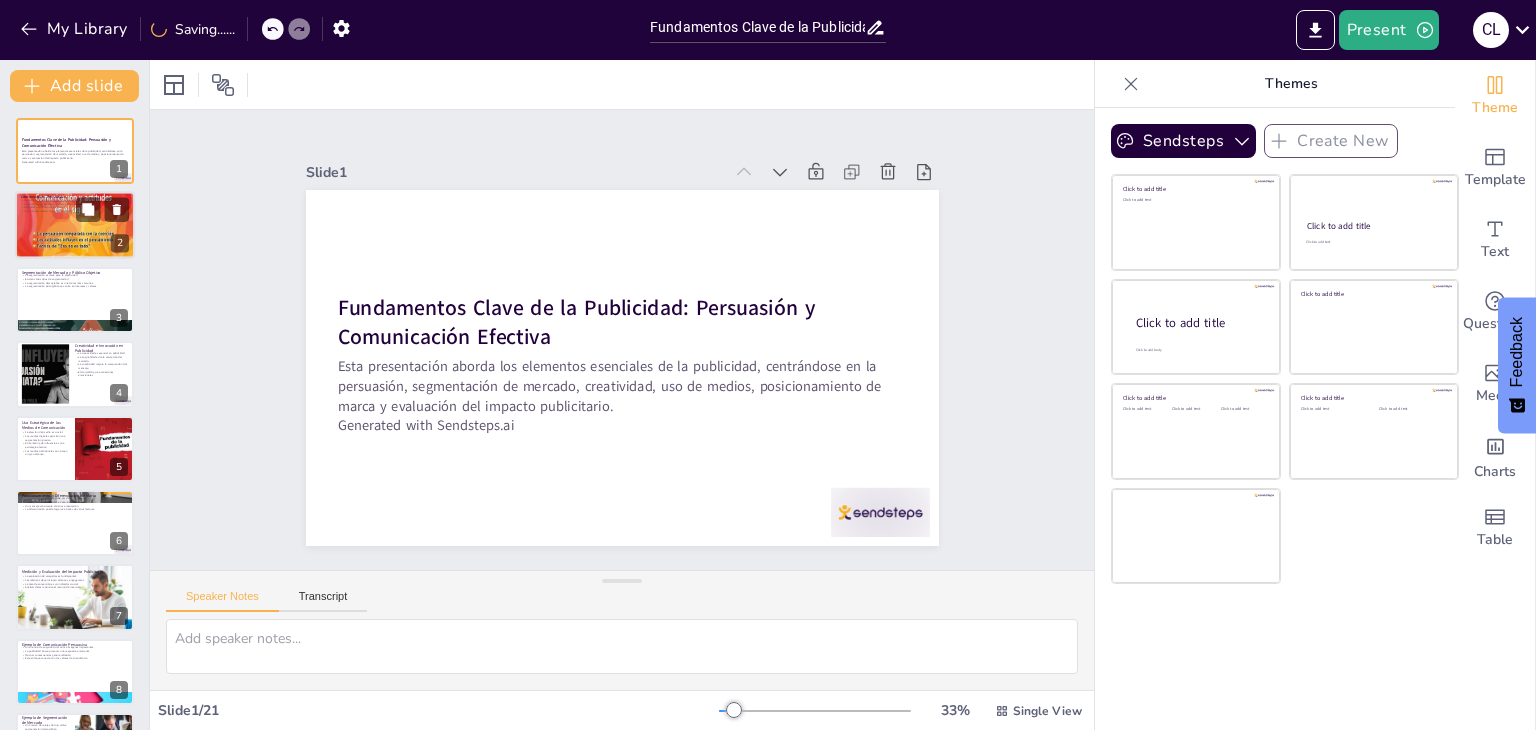 checkbox on "true" 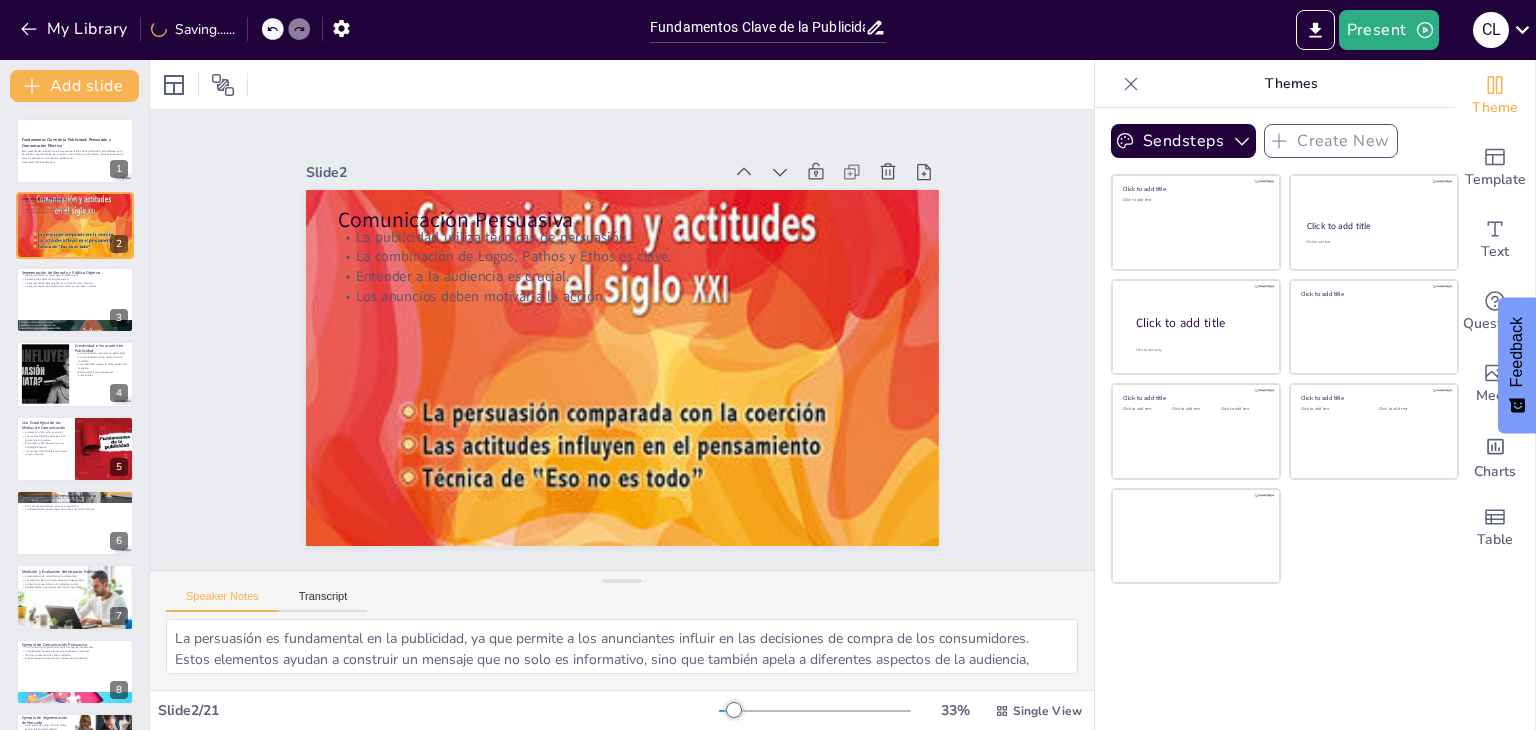 checkbox on "true" 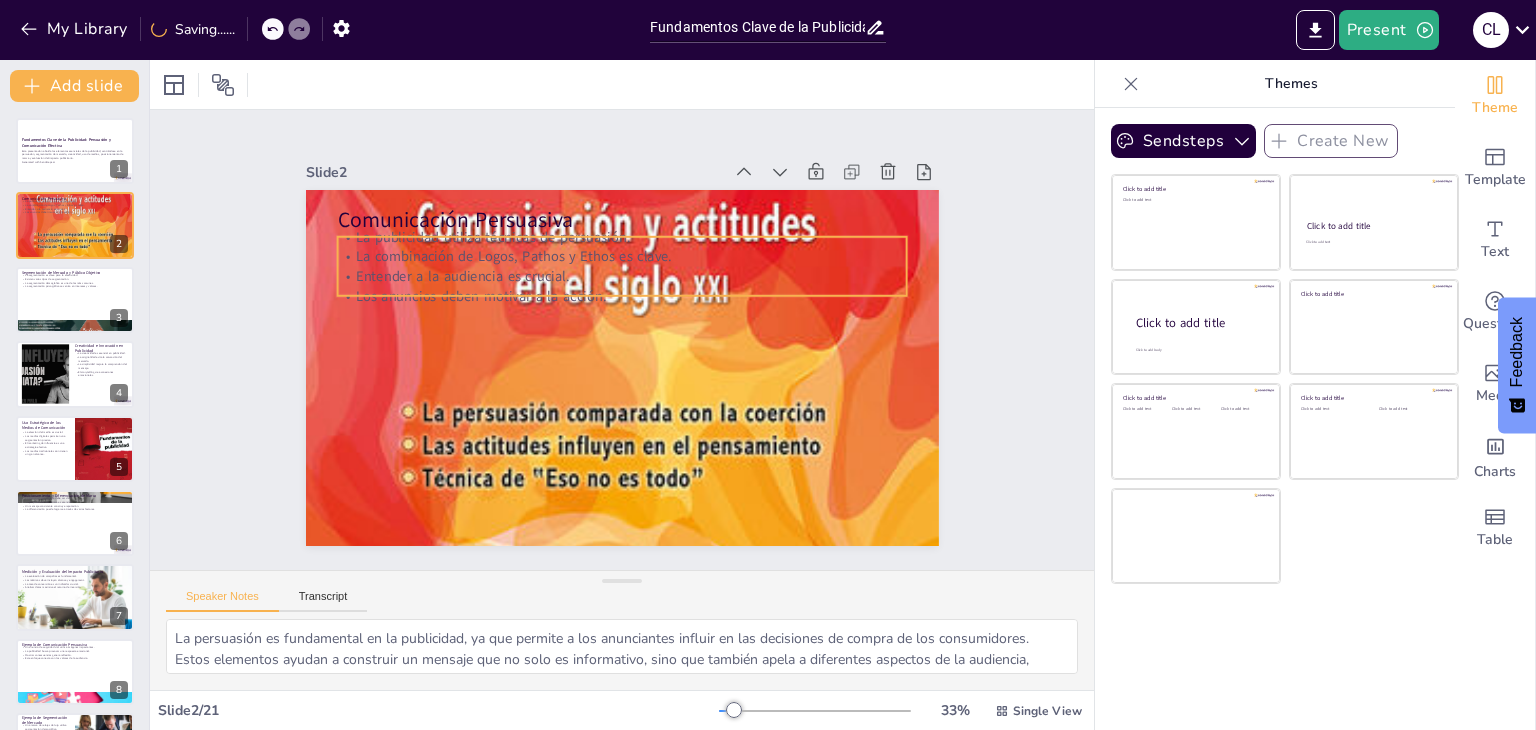 click on "Los anuncios deben motivar a la acción." at bounding box center (622, 296) 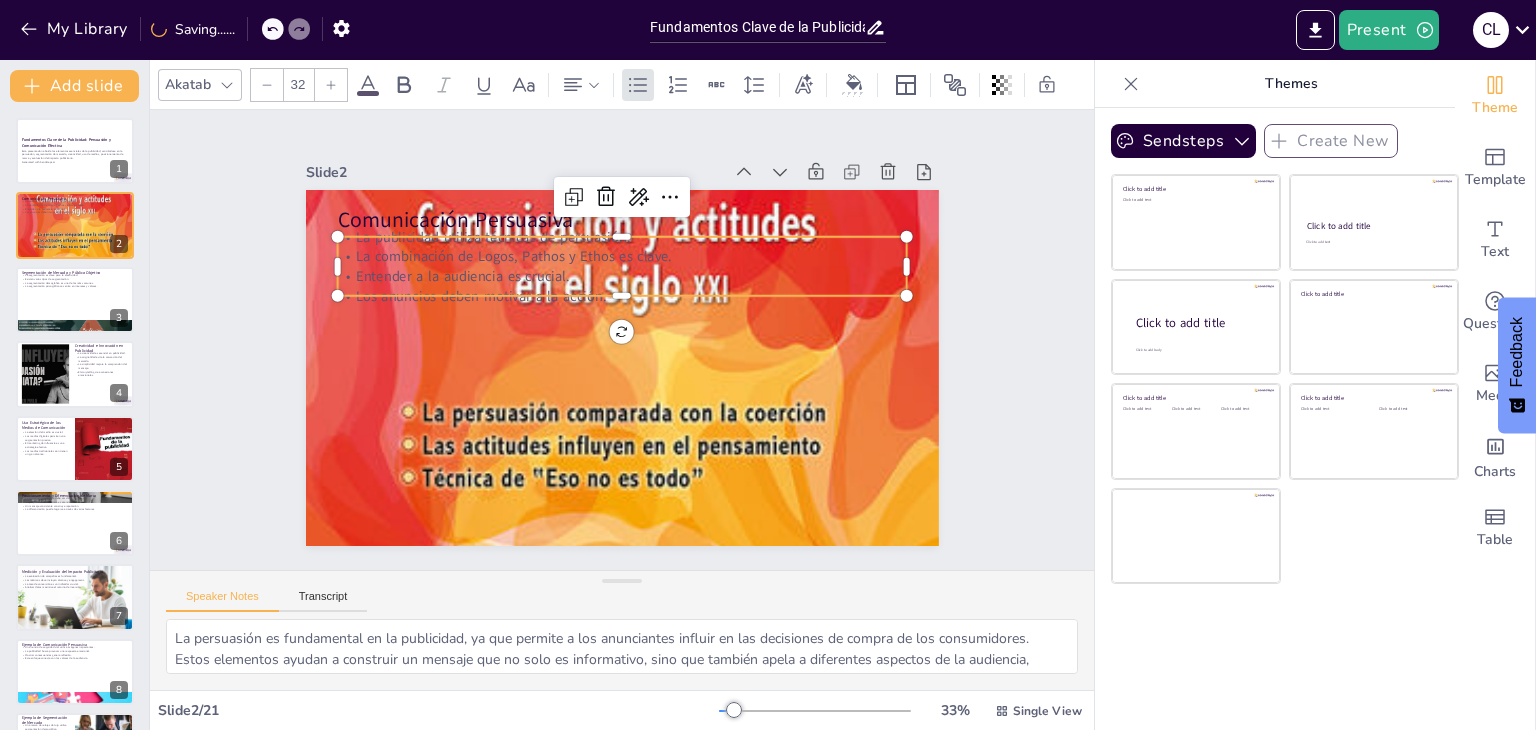 checkbox on "true" 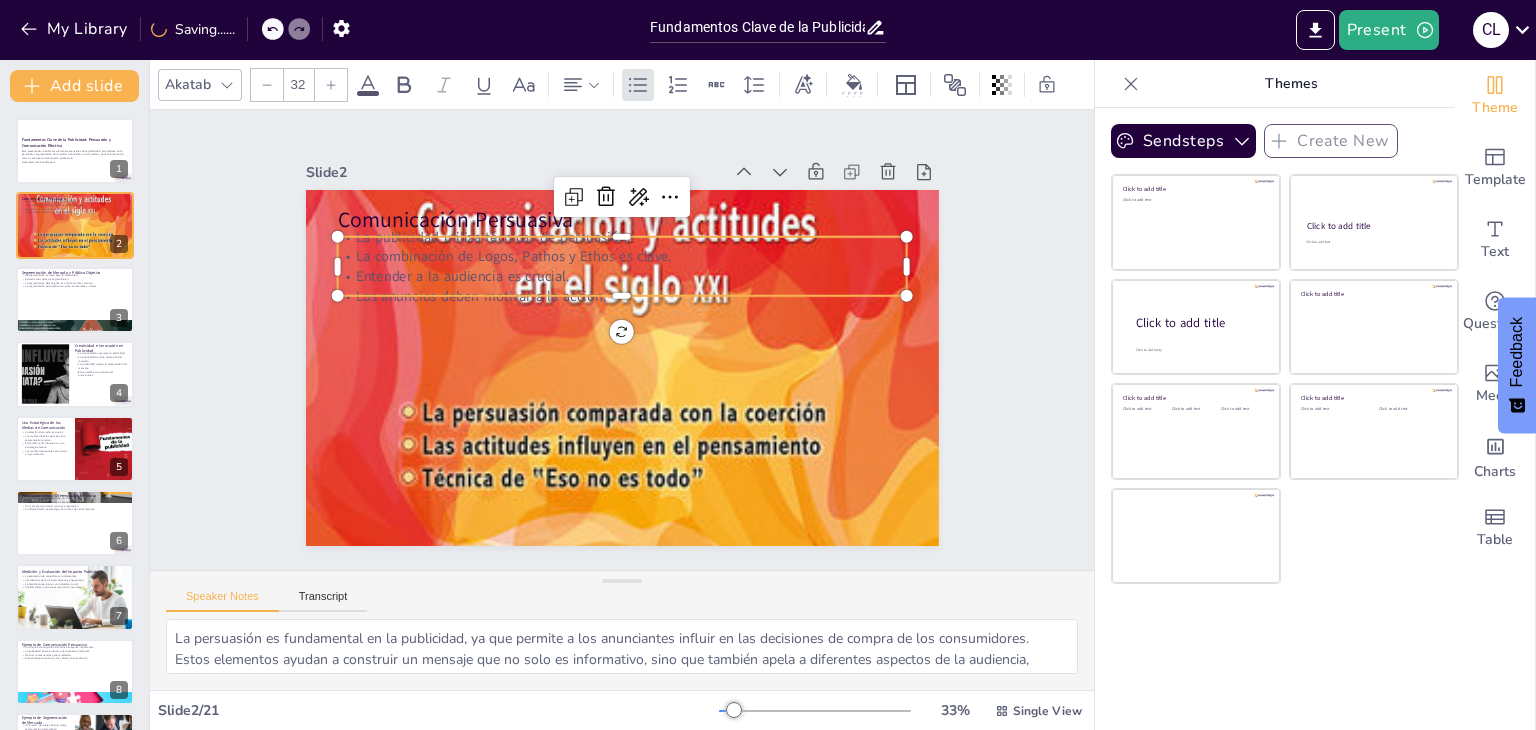 checkbox on "true" 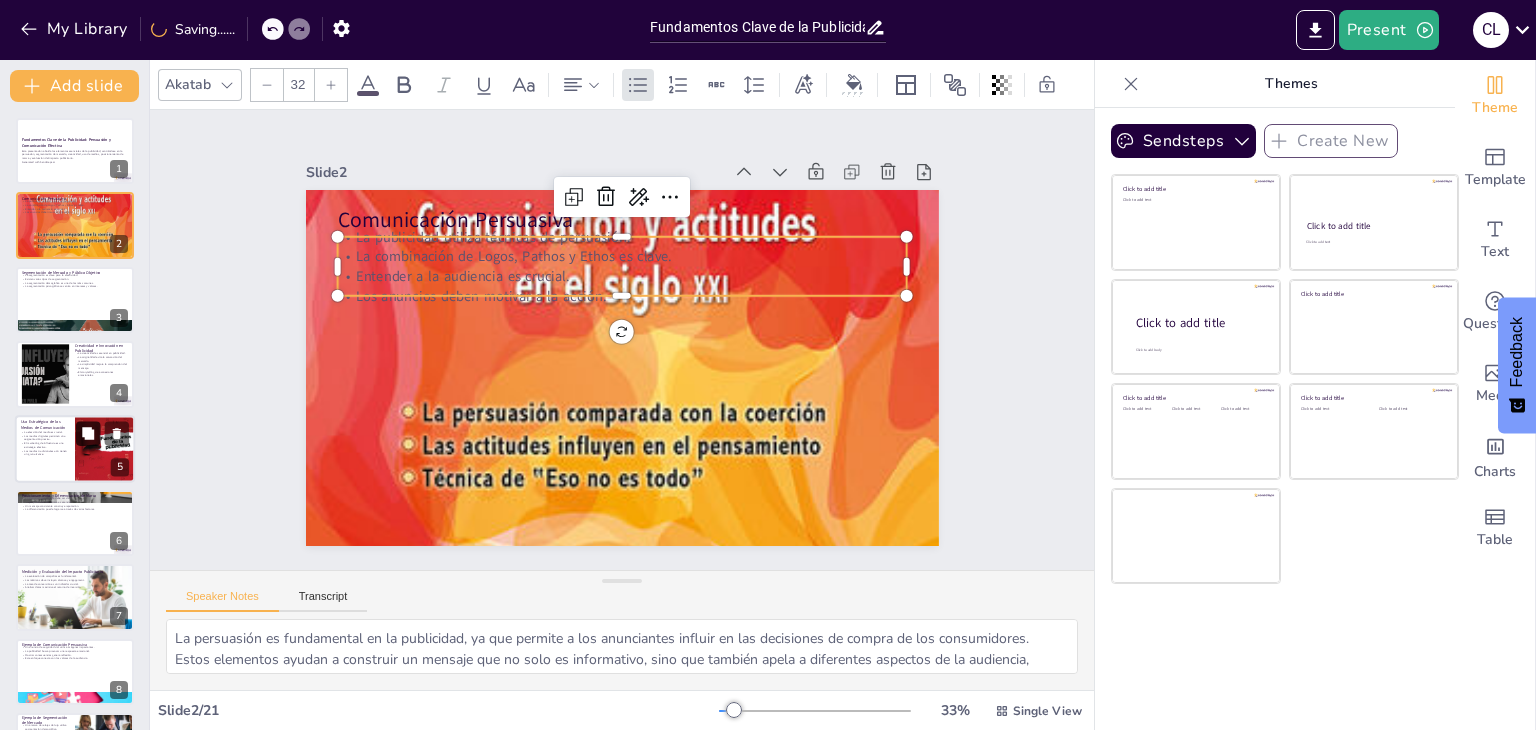 checkbox on "true" 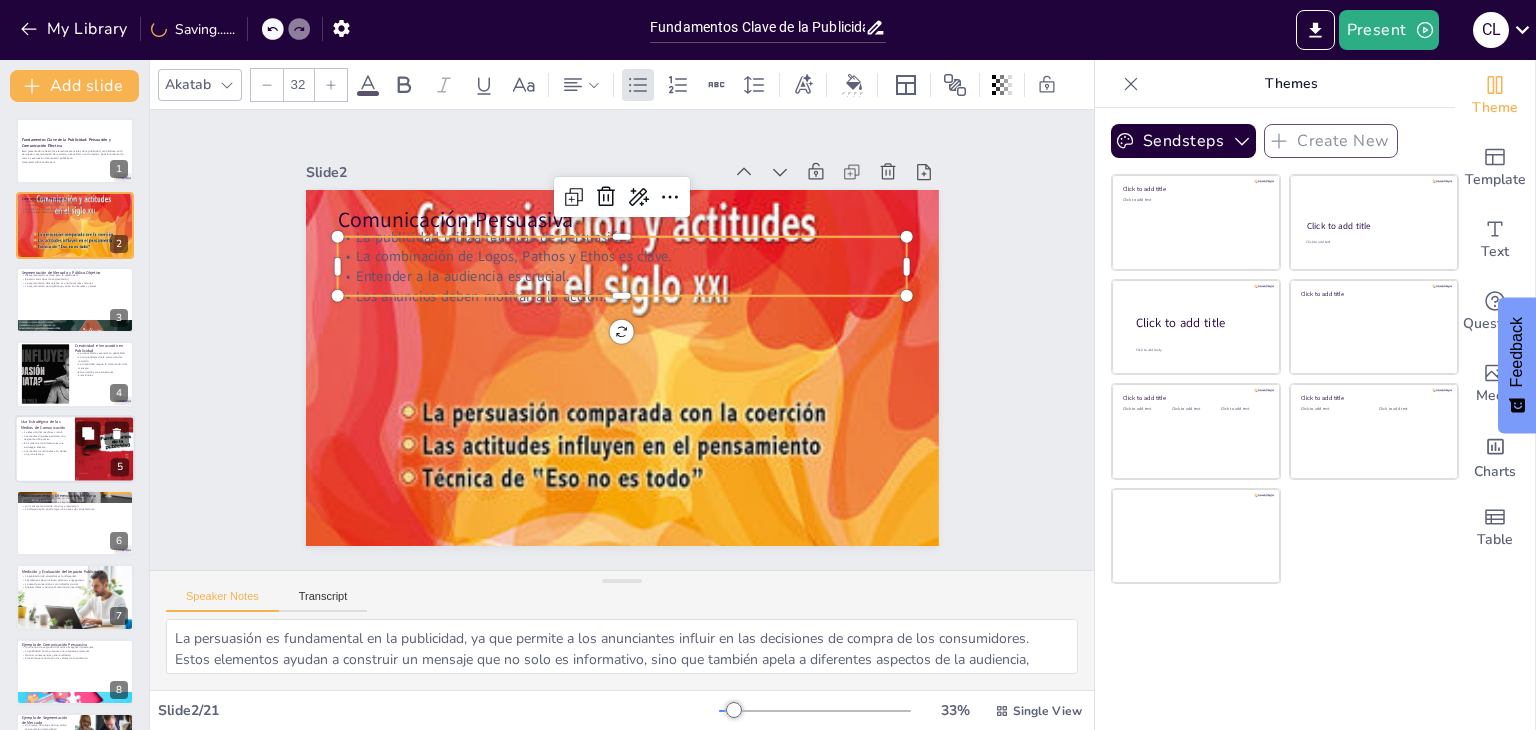 checkbox on "true" 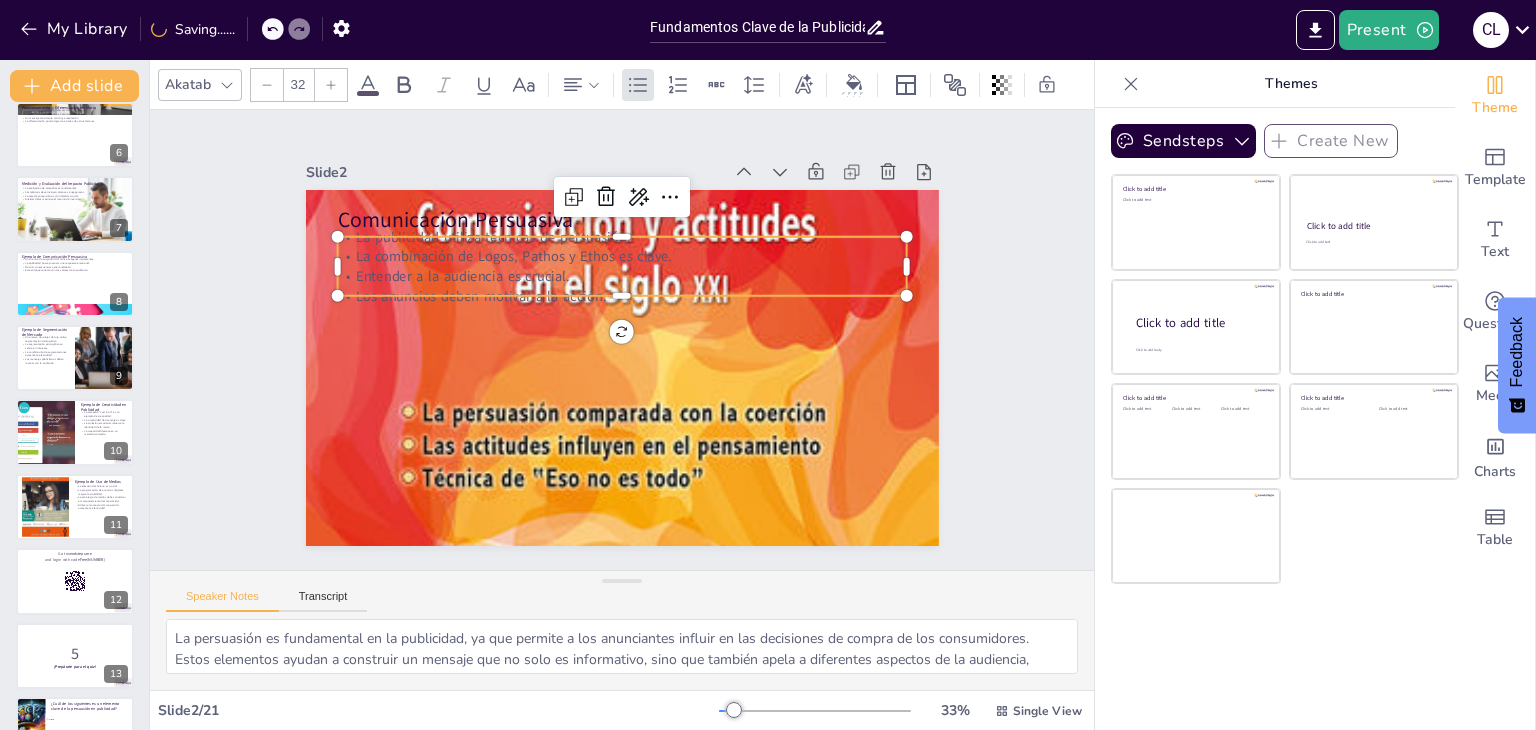 checkbox on "true" 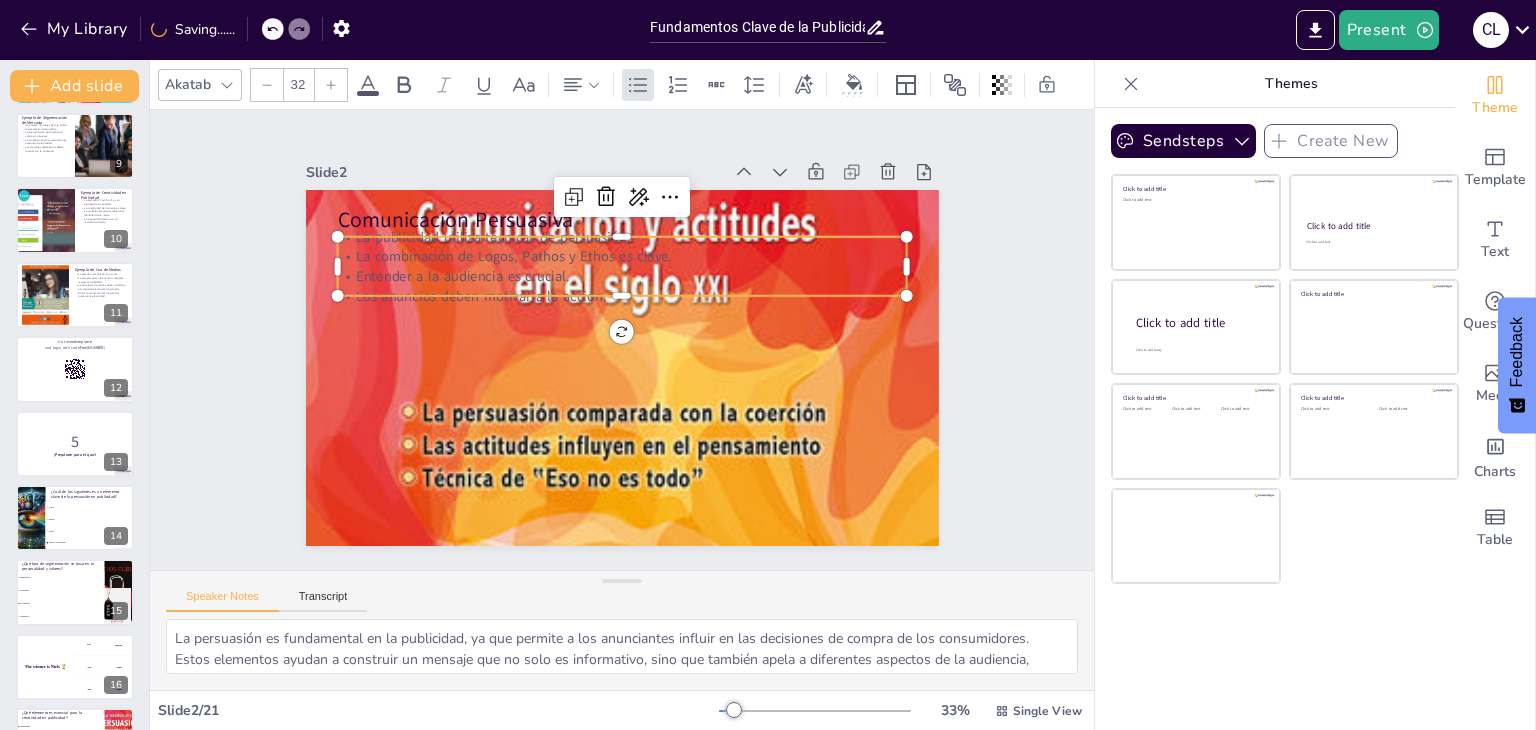 scroll, scrollTop: 957, scrollLeft: 0, axis: vertical 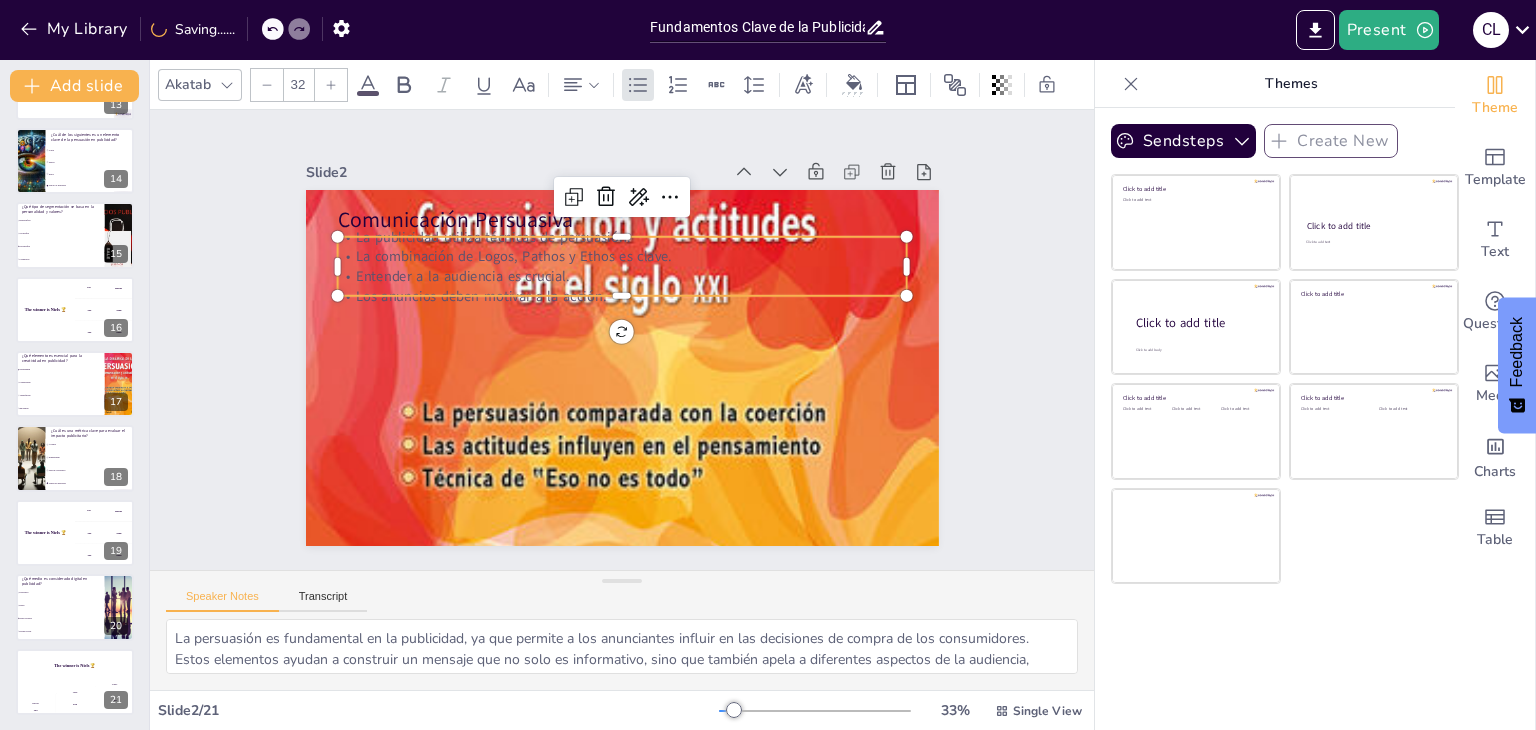 checkbox on "true" 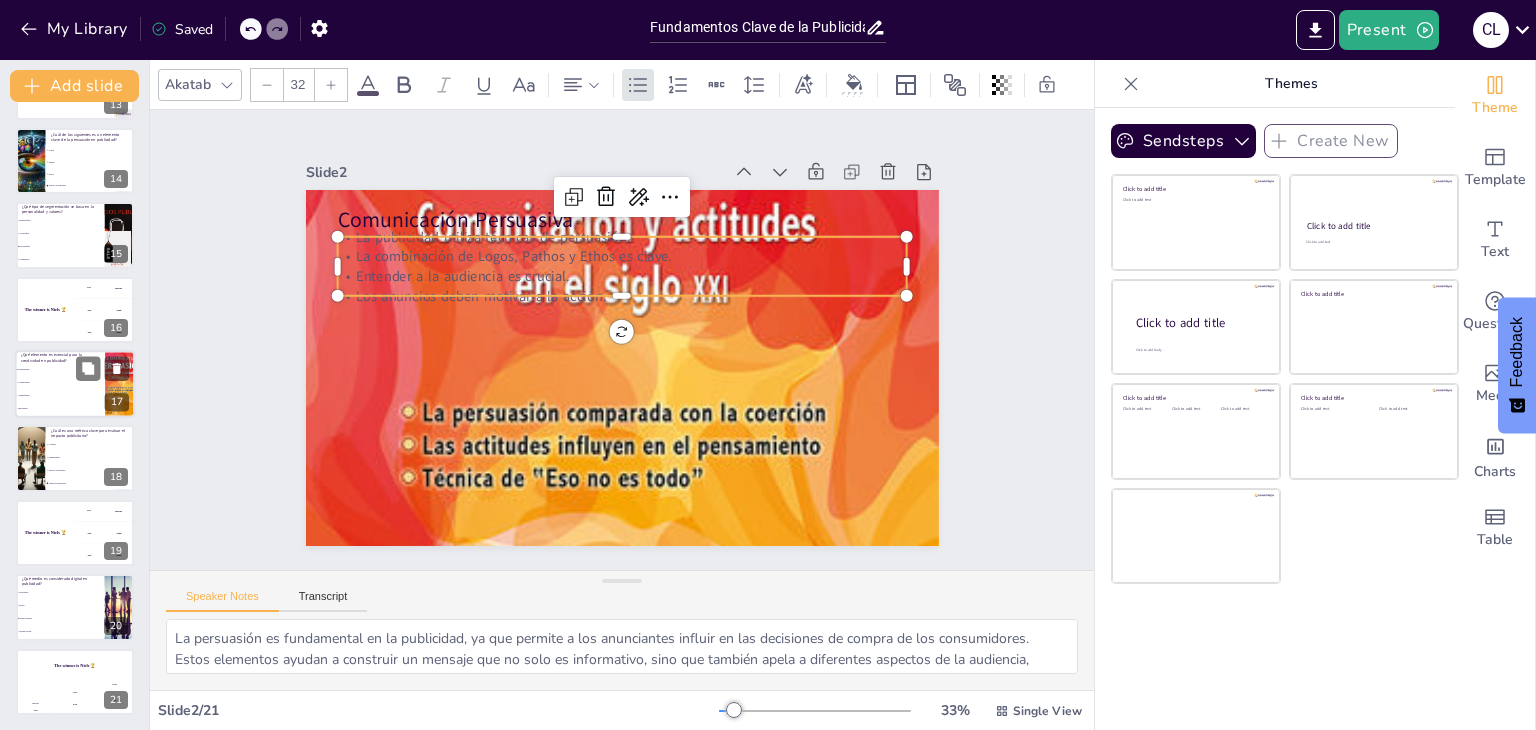 checkbox on "true" 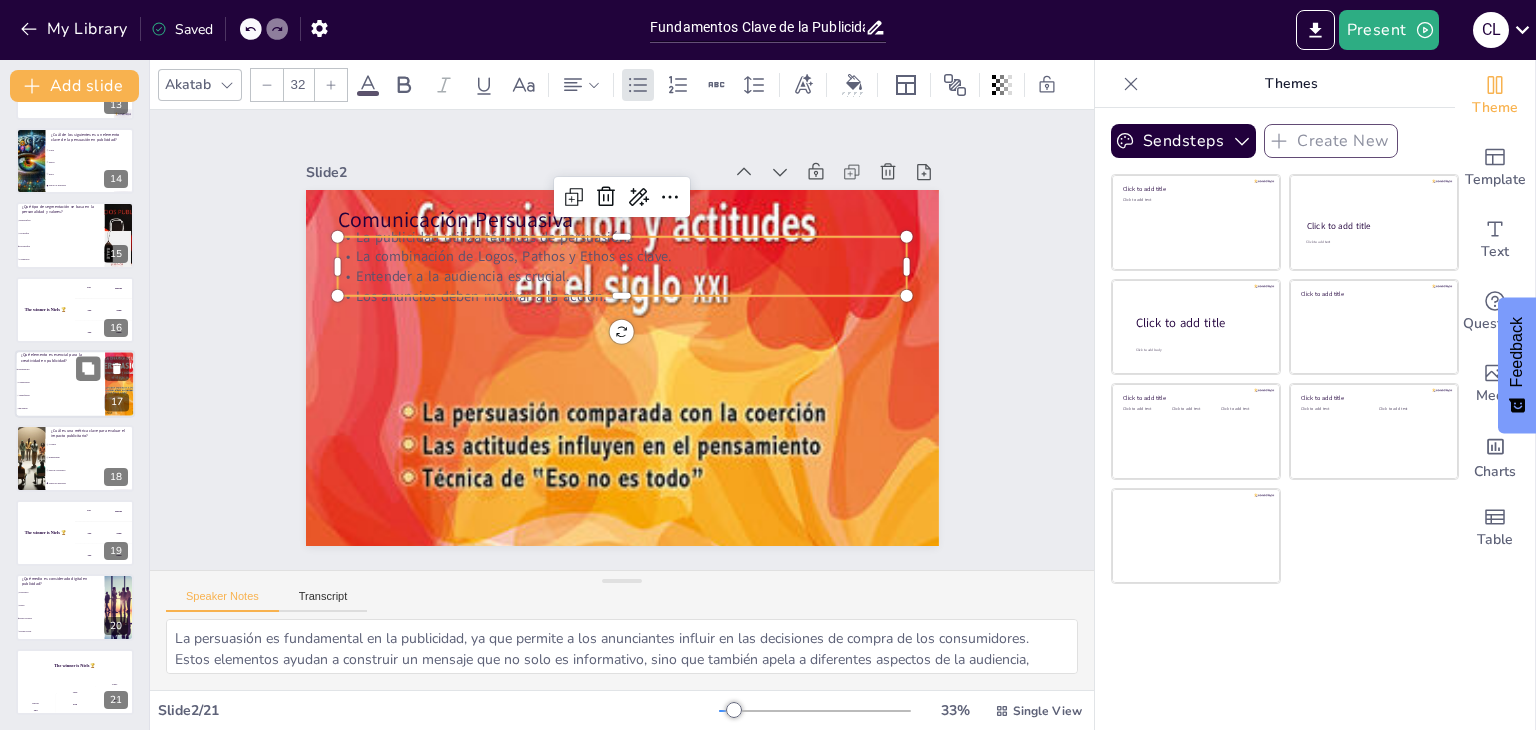 checkbox on "true" 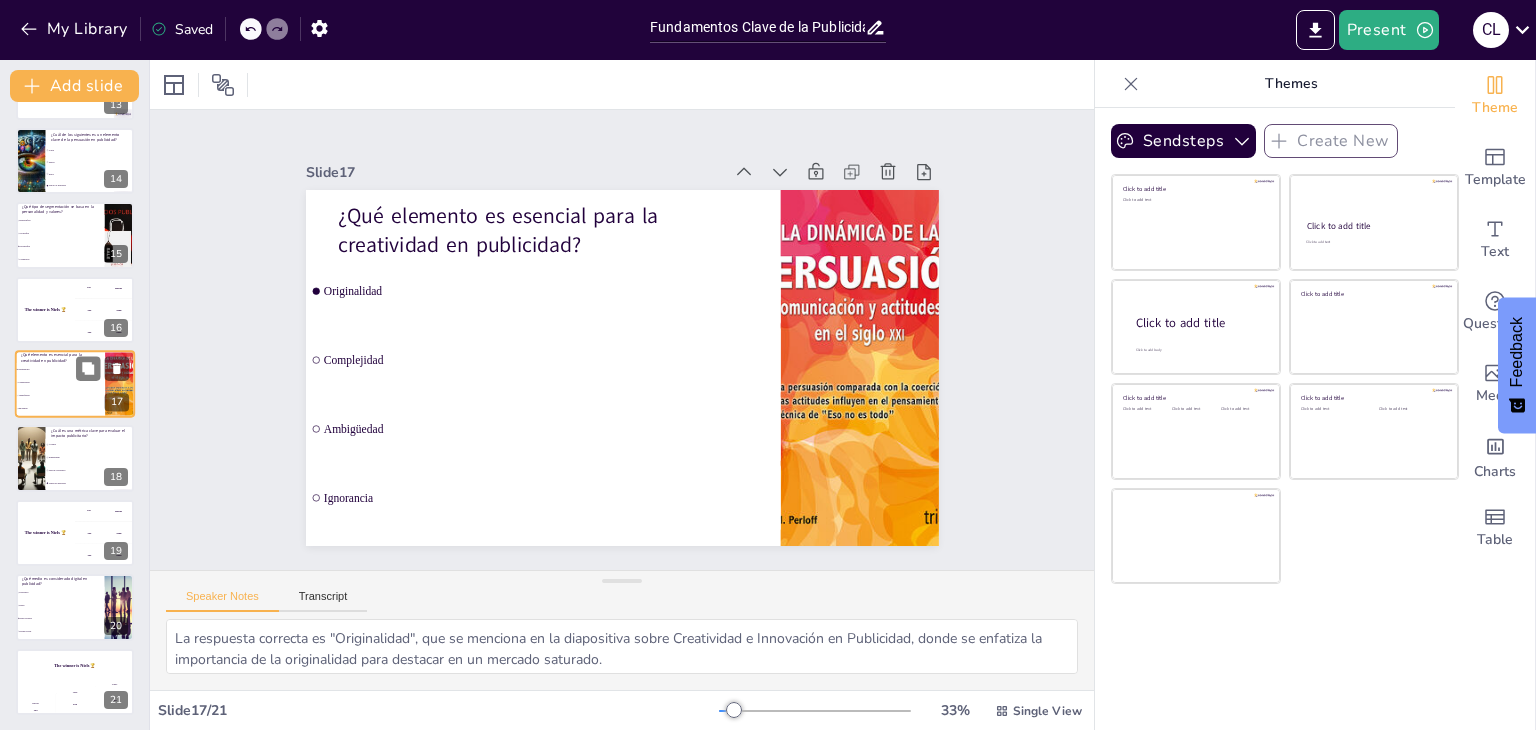 scroll, scrollTop: 925, scrollLeft: 0, axis: vertical 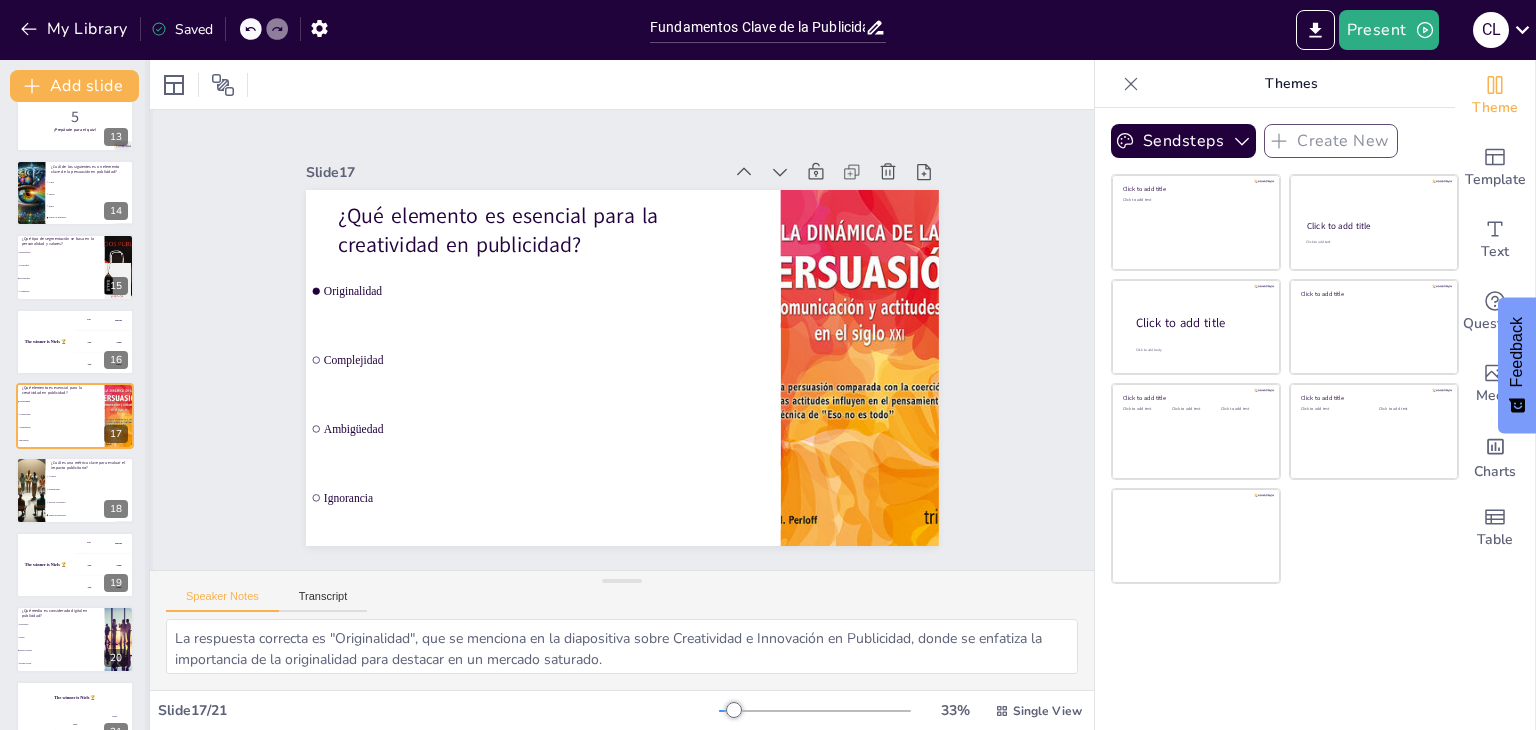 checkbox on "true" 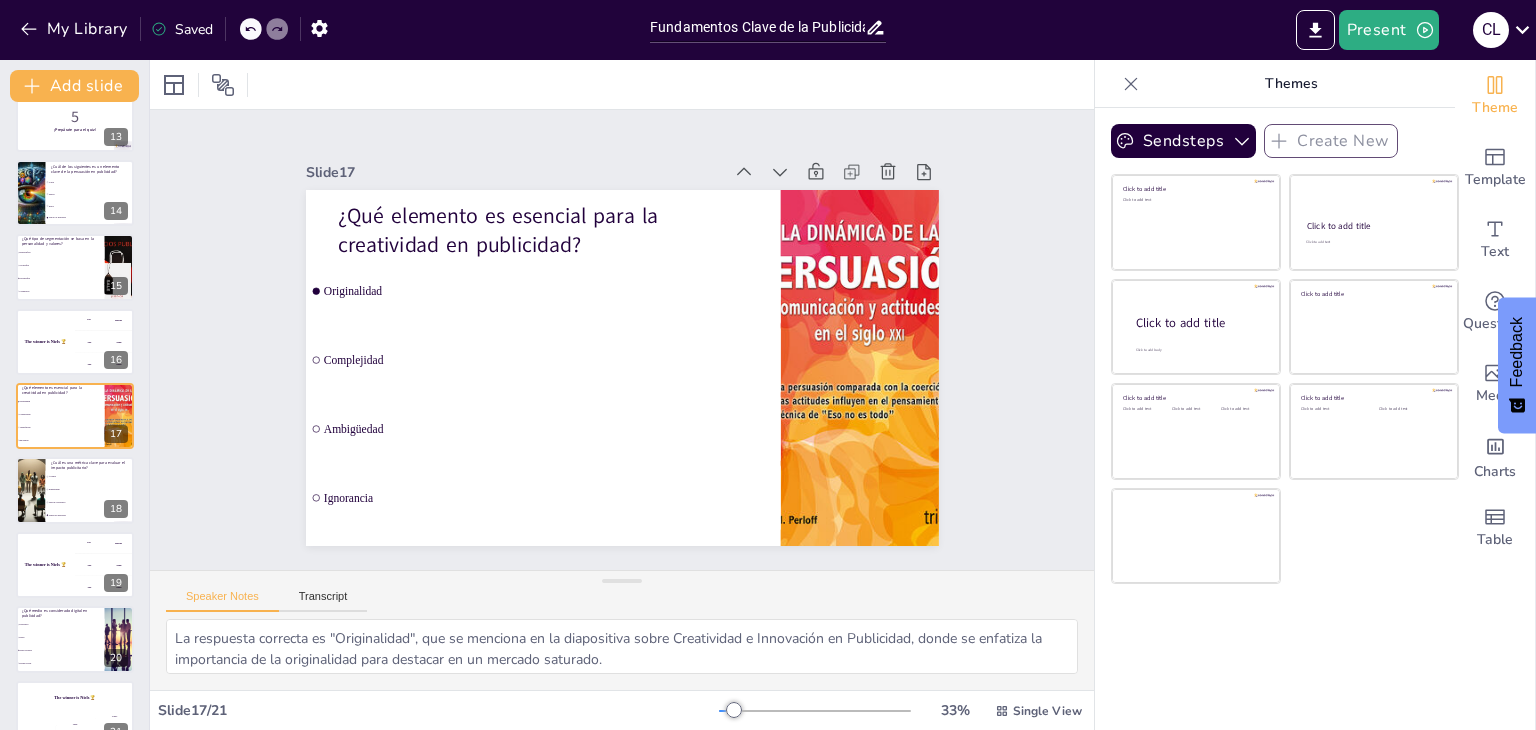 checkbox on "true" 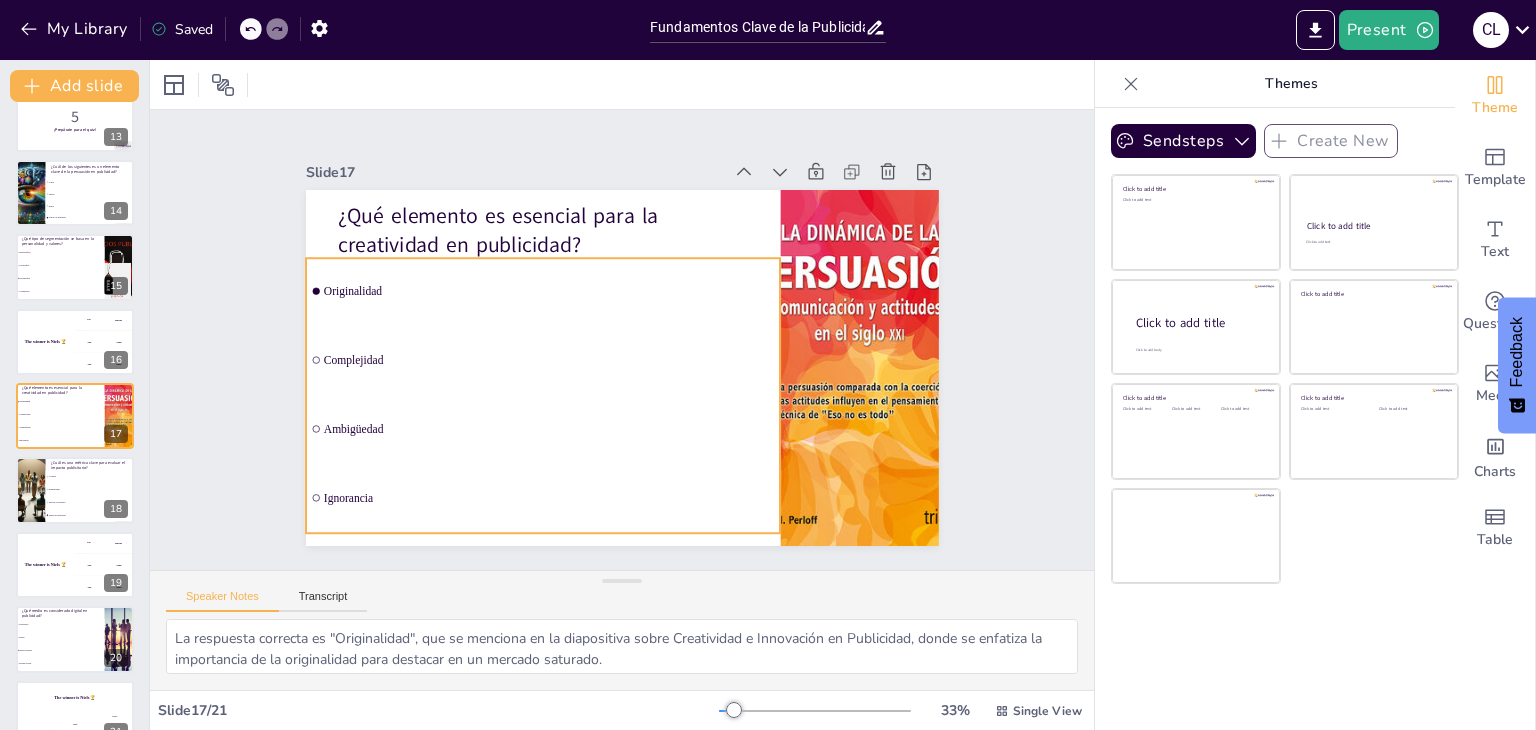 checkbox on "true" 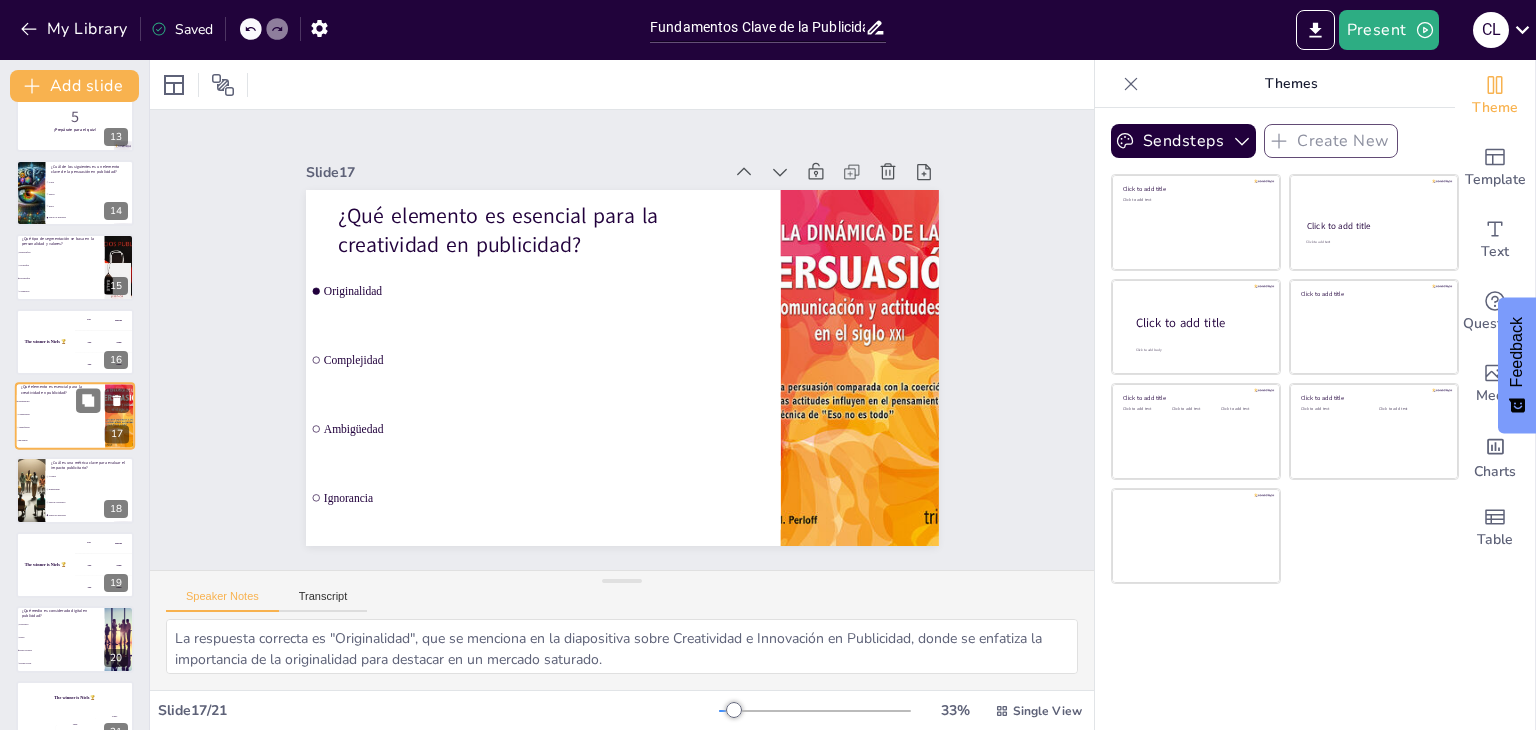 checkbox on "true" 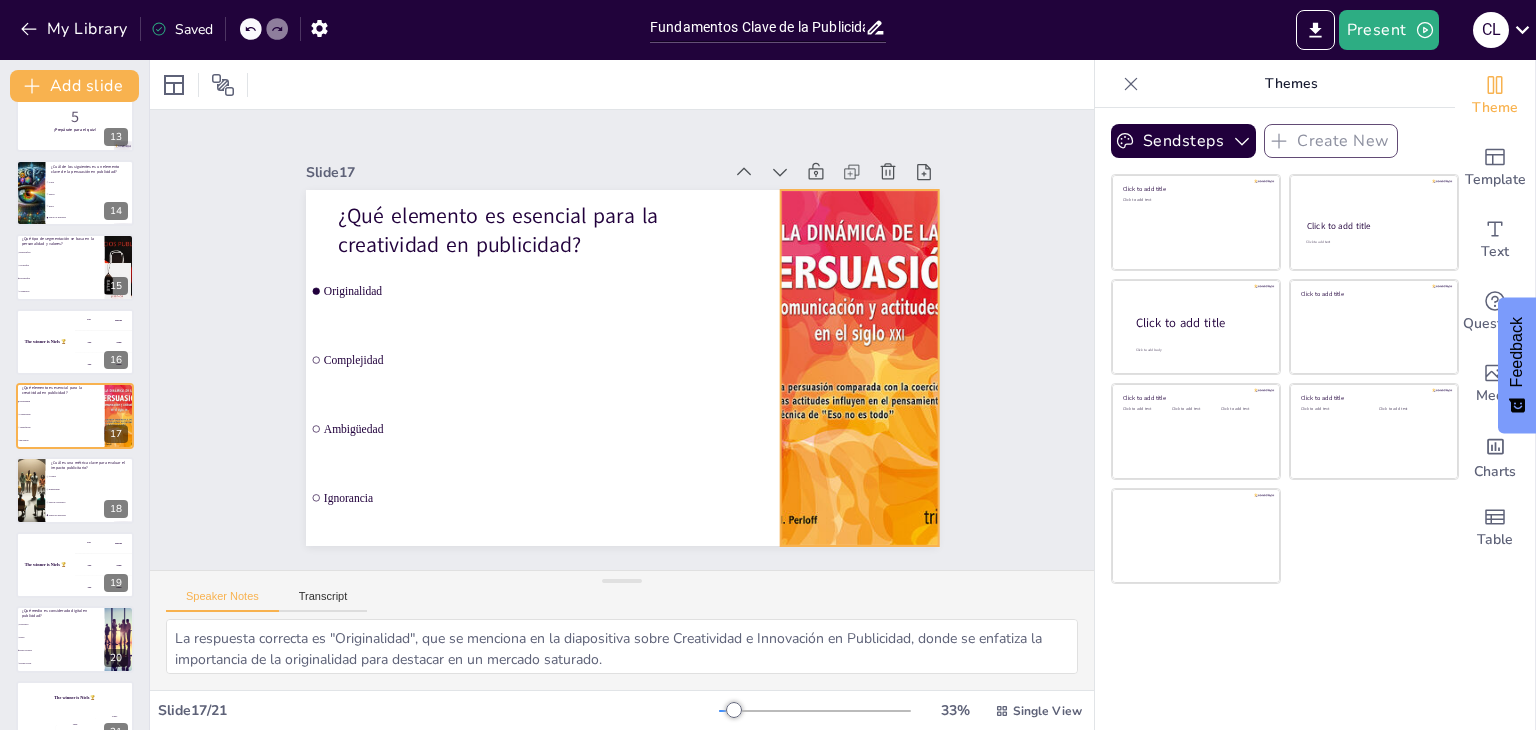 checkbox on "true" 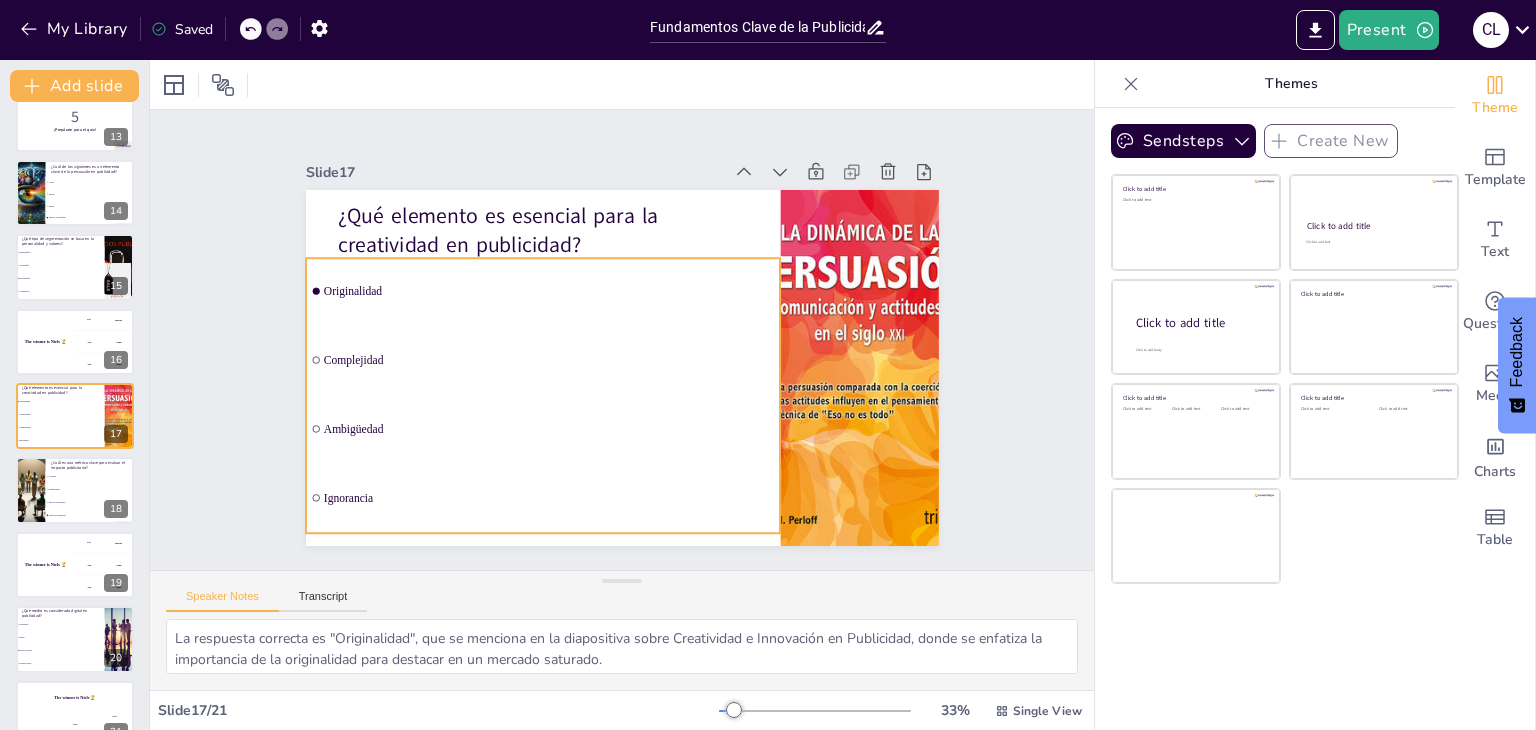 checkbox on "true" 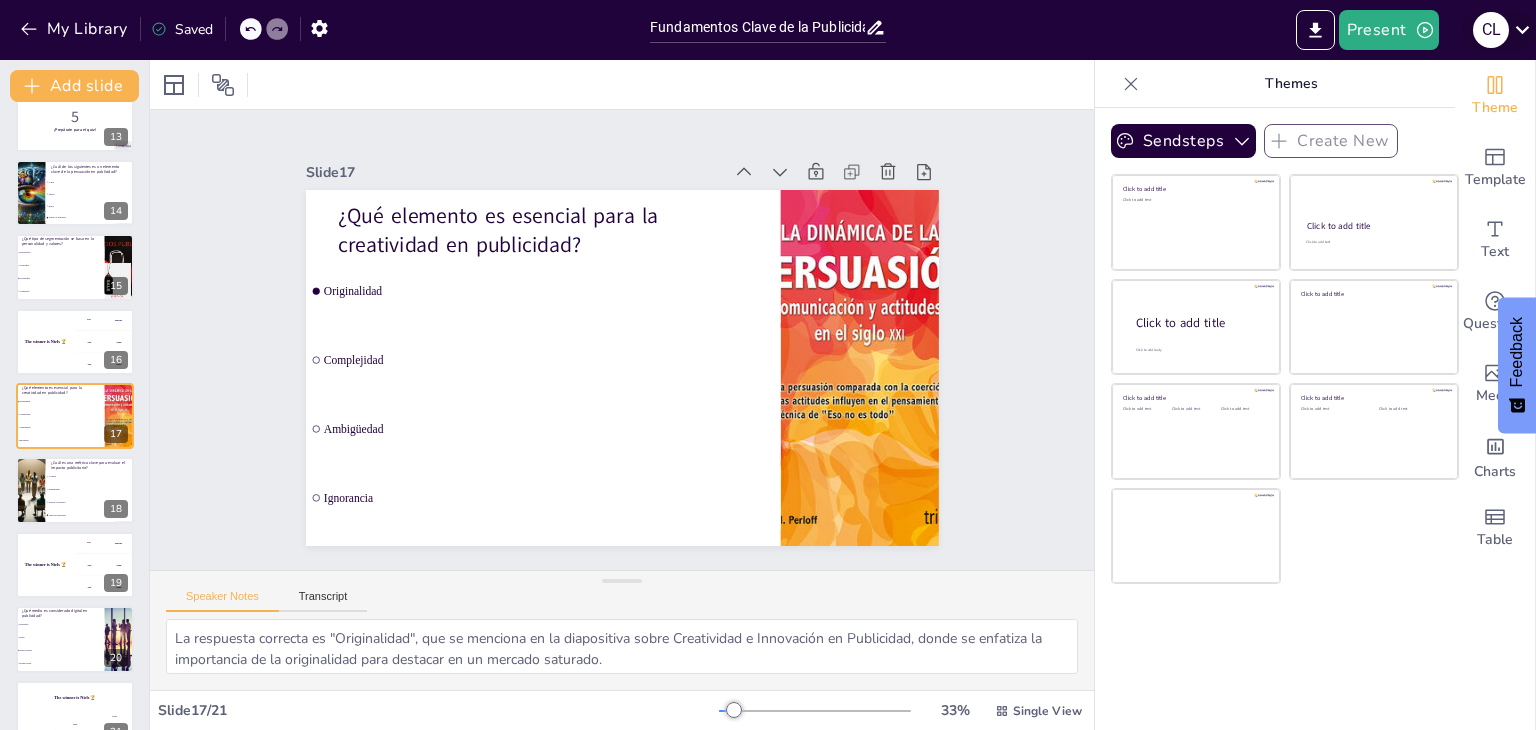 click 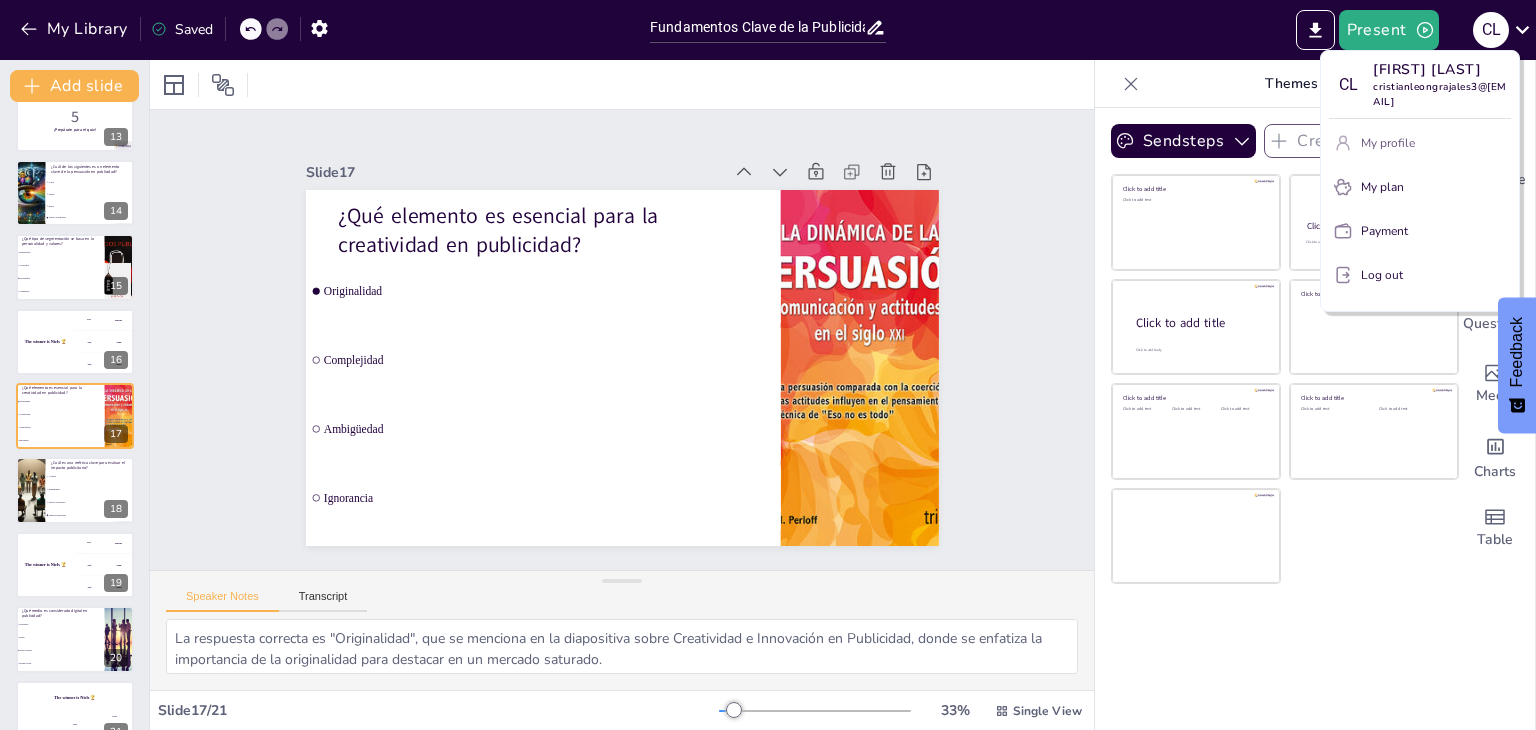 click on "My profile" at bounding box center [1388, 143] 